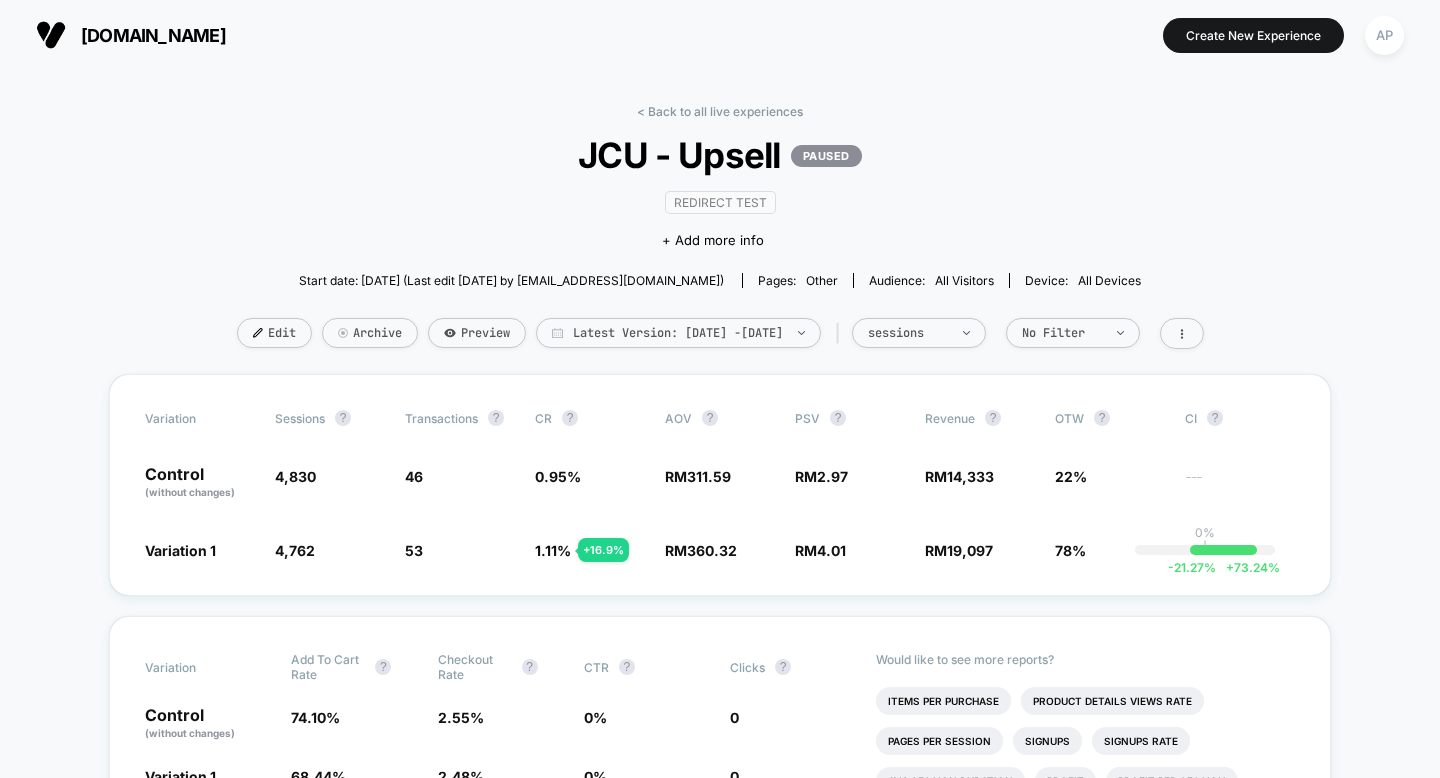 scroll, scrollTop: 0, scrollLeft: 0, axis: both 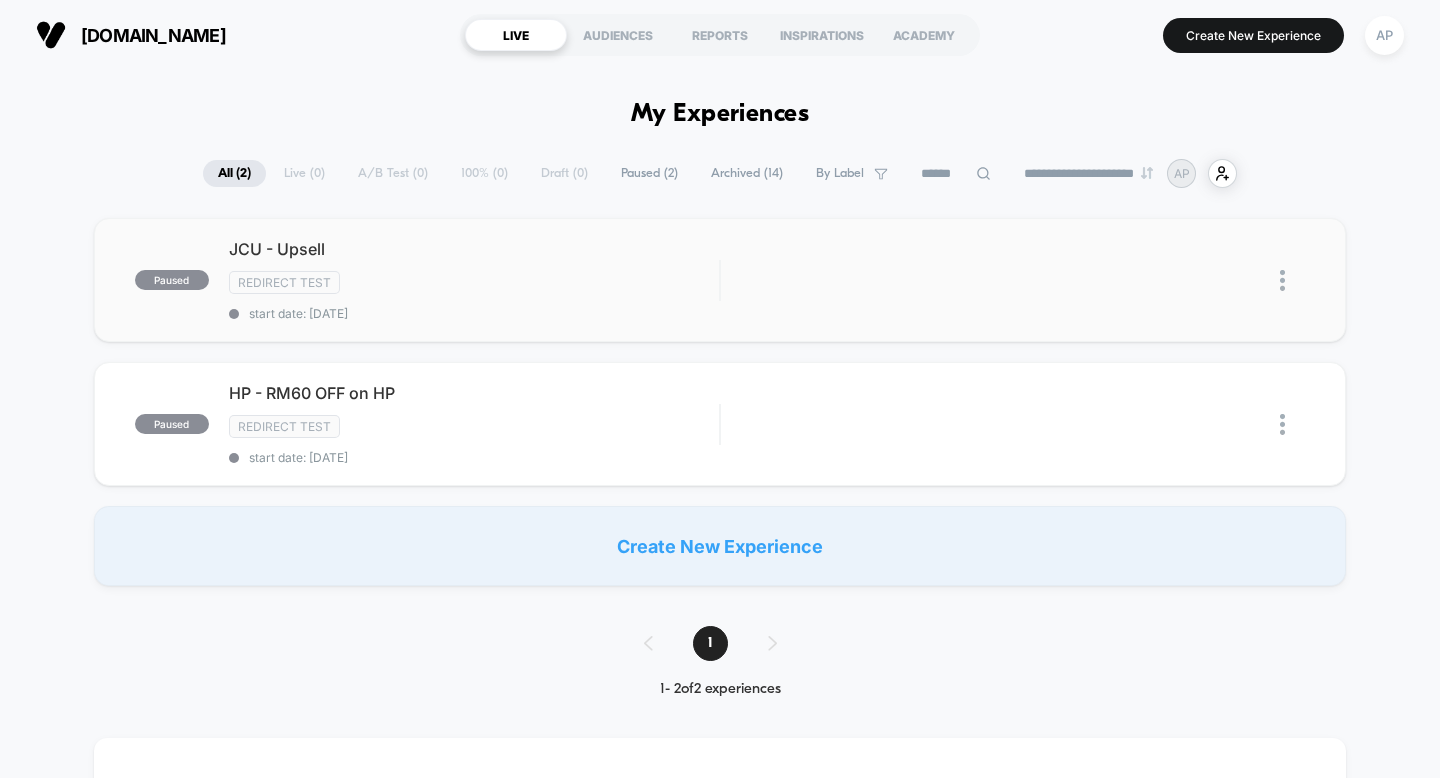 click at bounding box center [1282, 280] 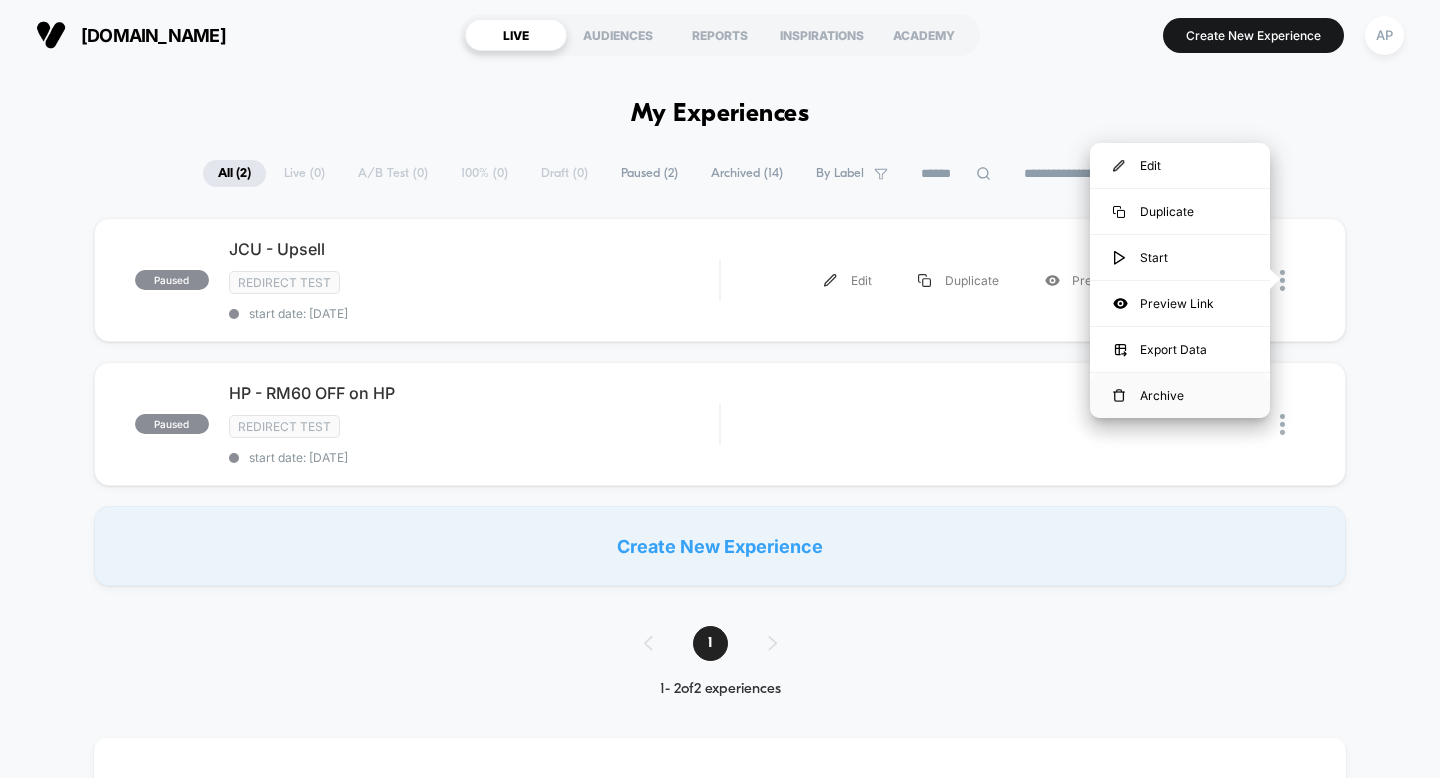 click on "Archive" at bounding box center [1180, 395] 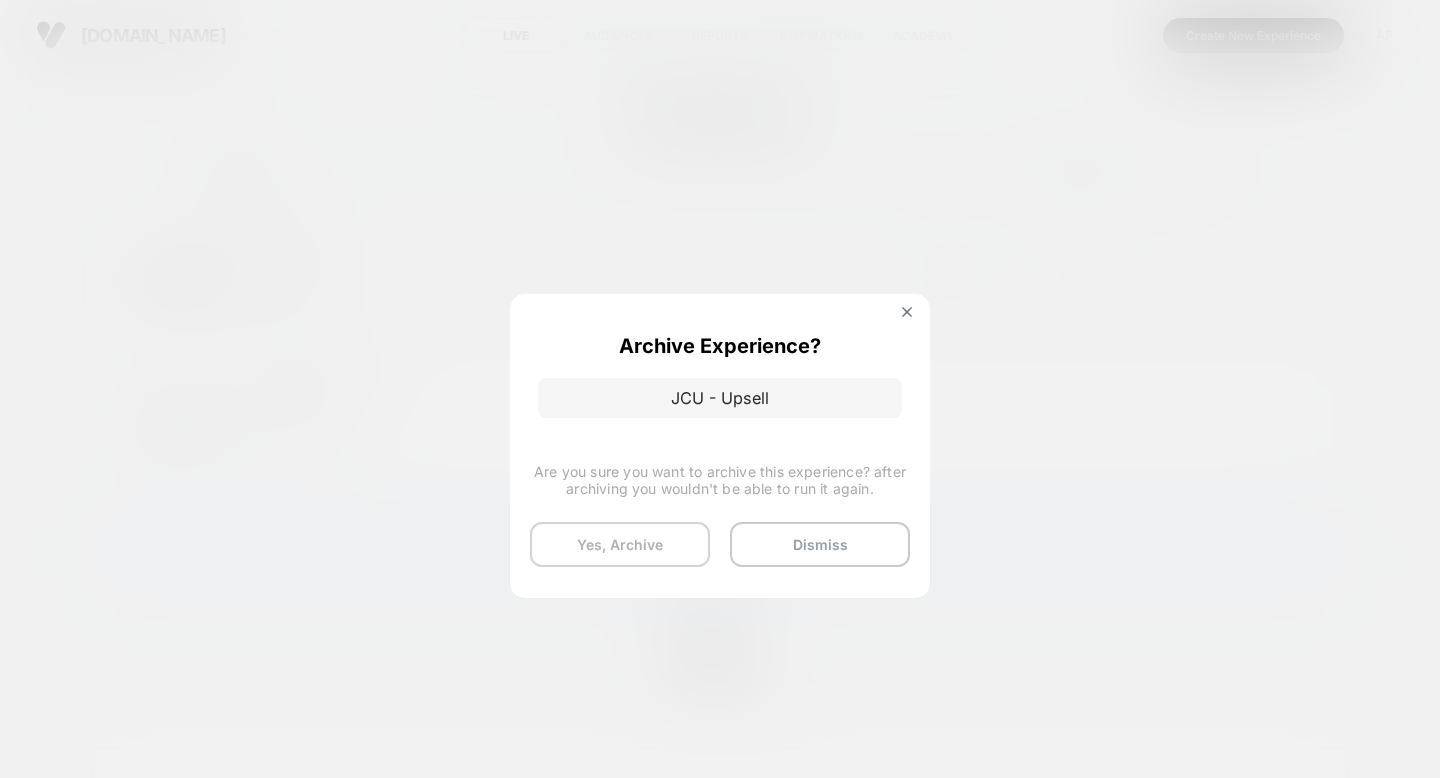 click on "Yes, Archive" at bounding box center [620, 544] 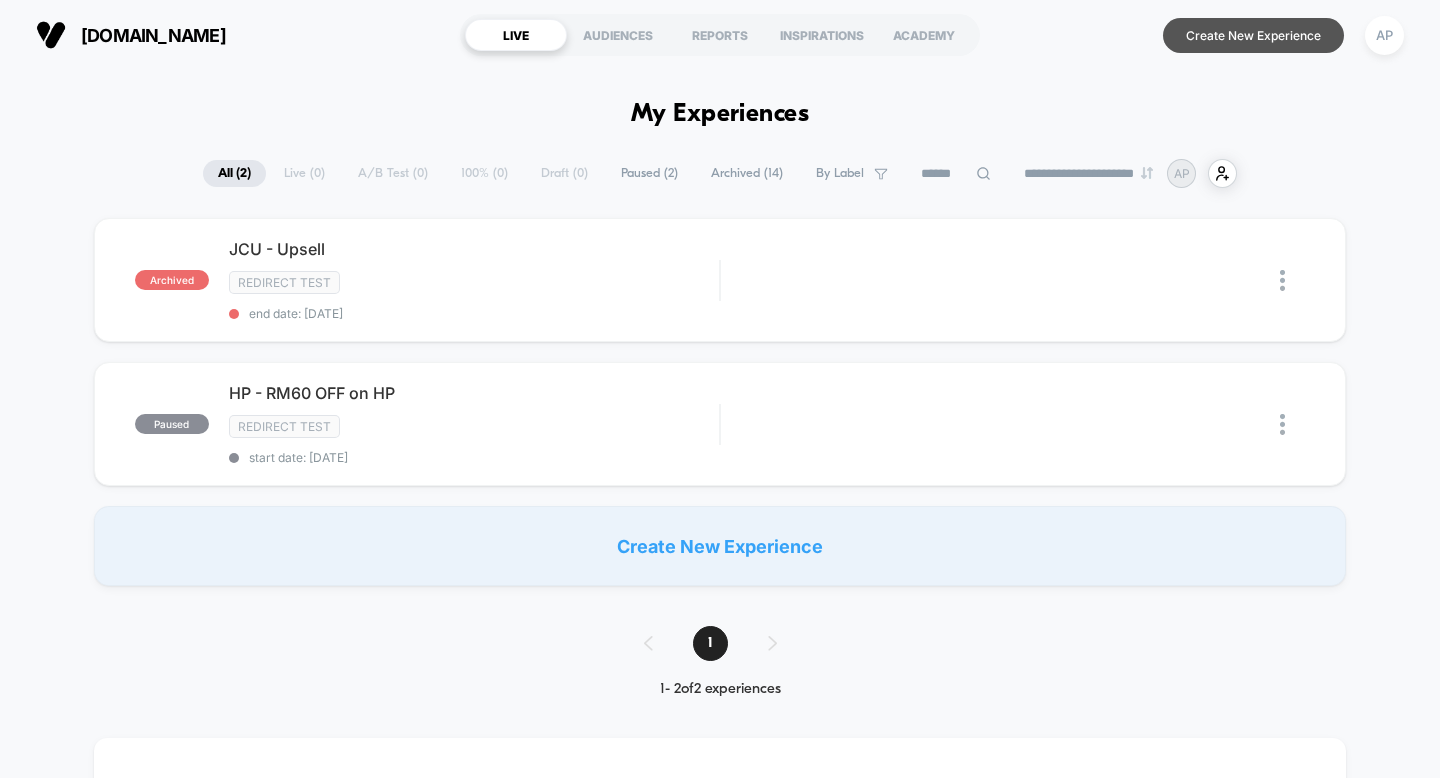 click on "Create New Experience" at bounding box center [1253, 35] 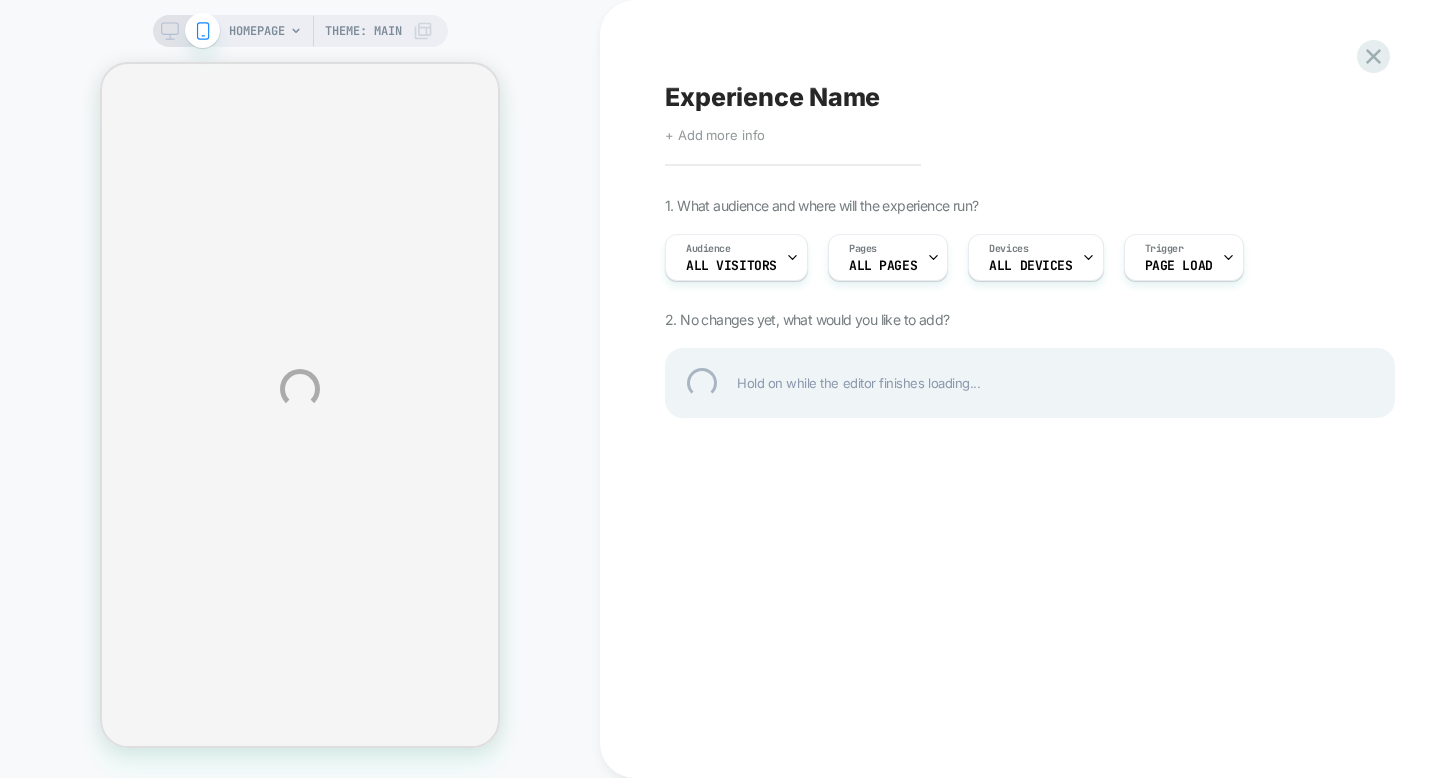 click on "Experience Name" at bounding box center [1030, 97] 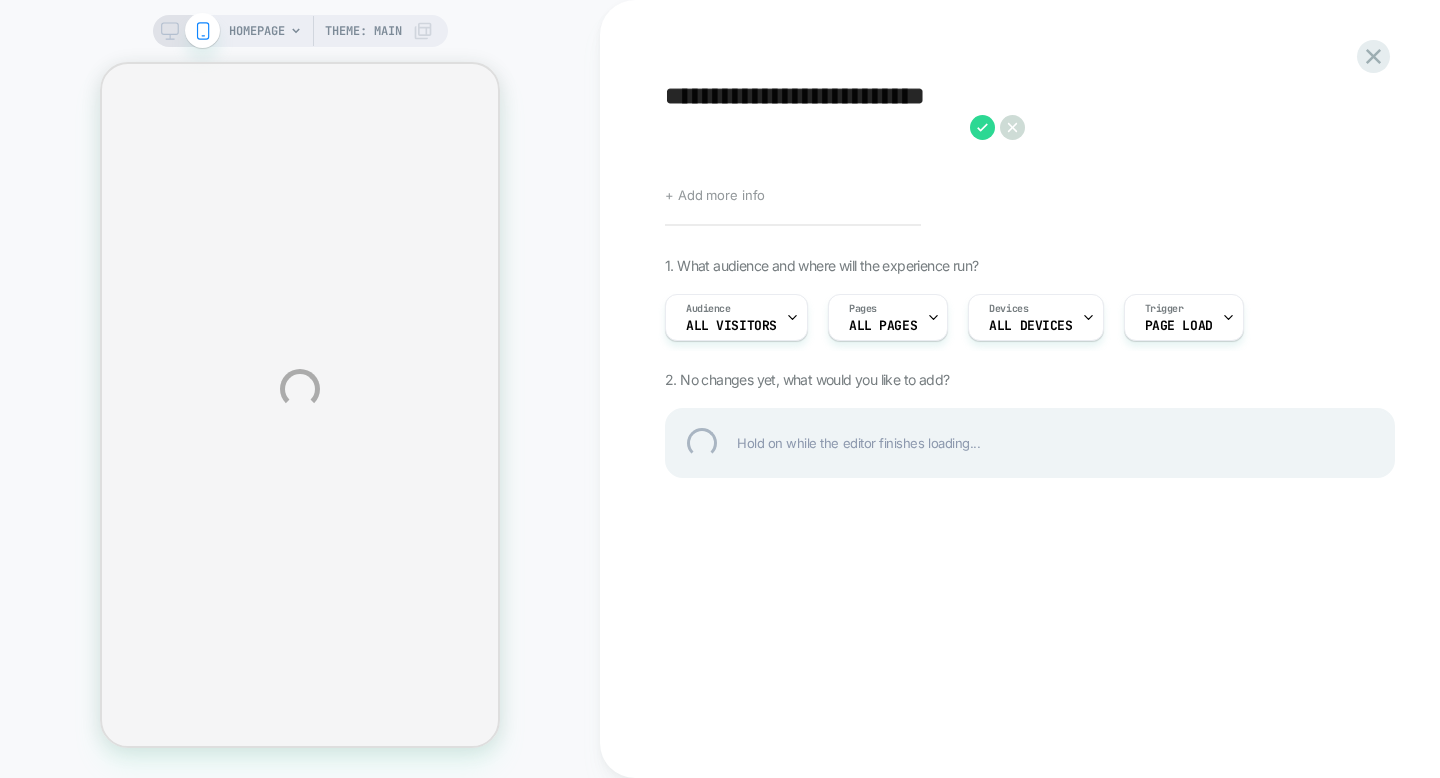 scroll, scrollTop: 0, scrollLeft: 0, axis: both 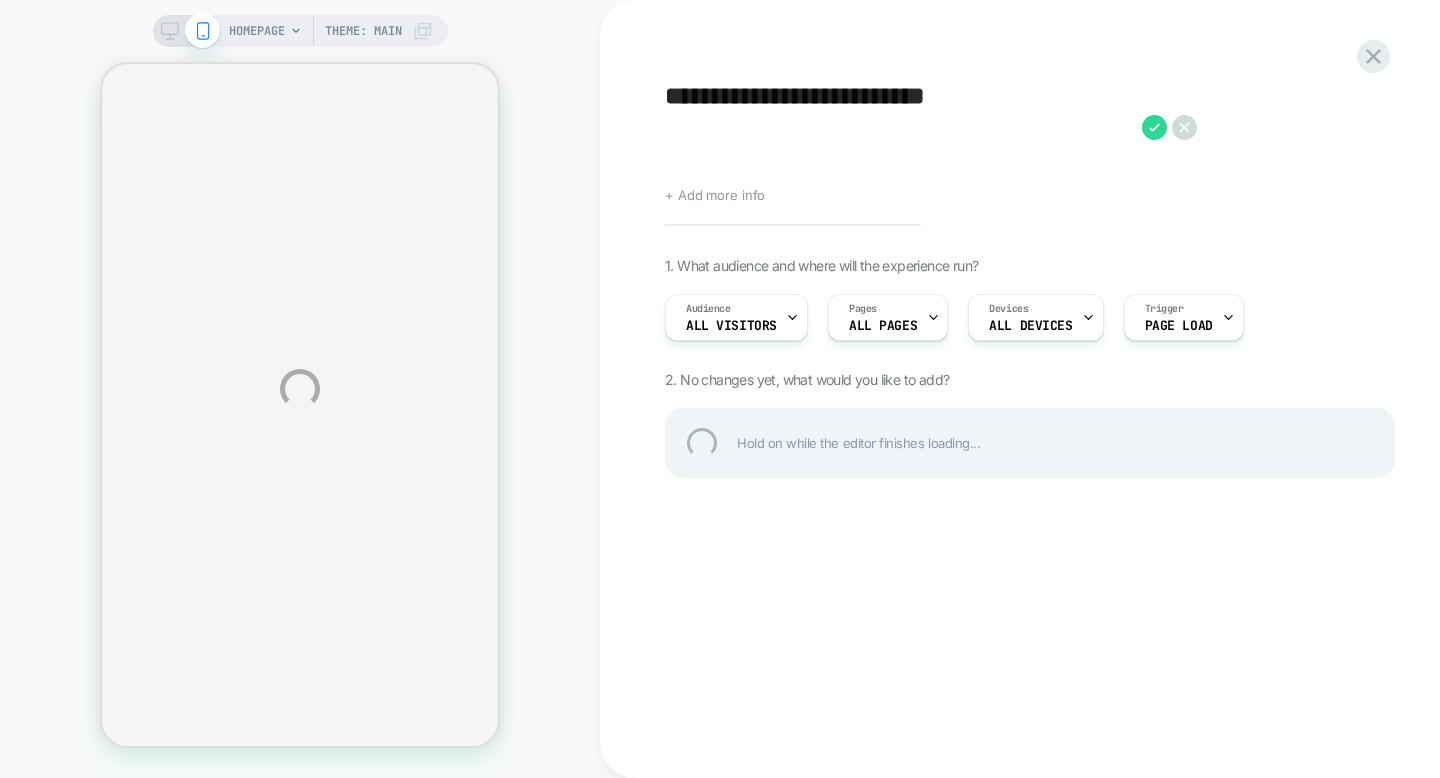 type on "**********" 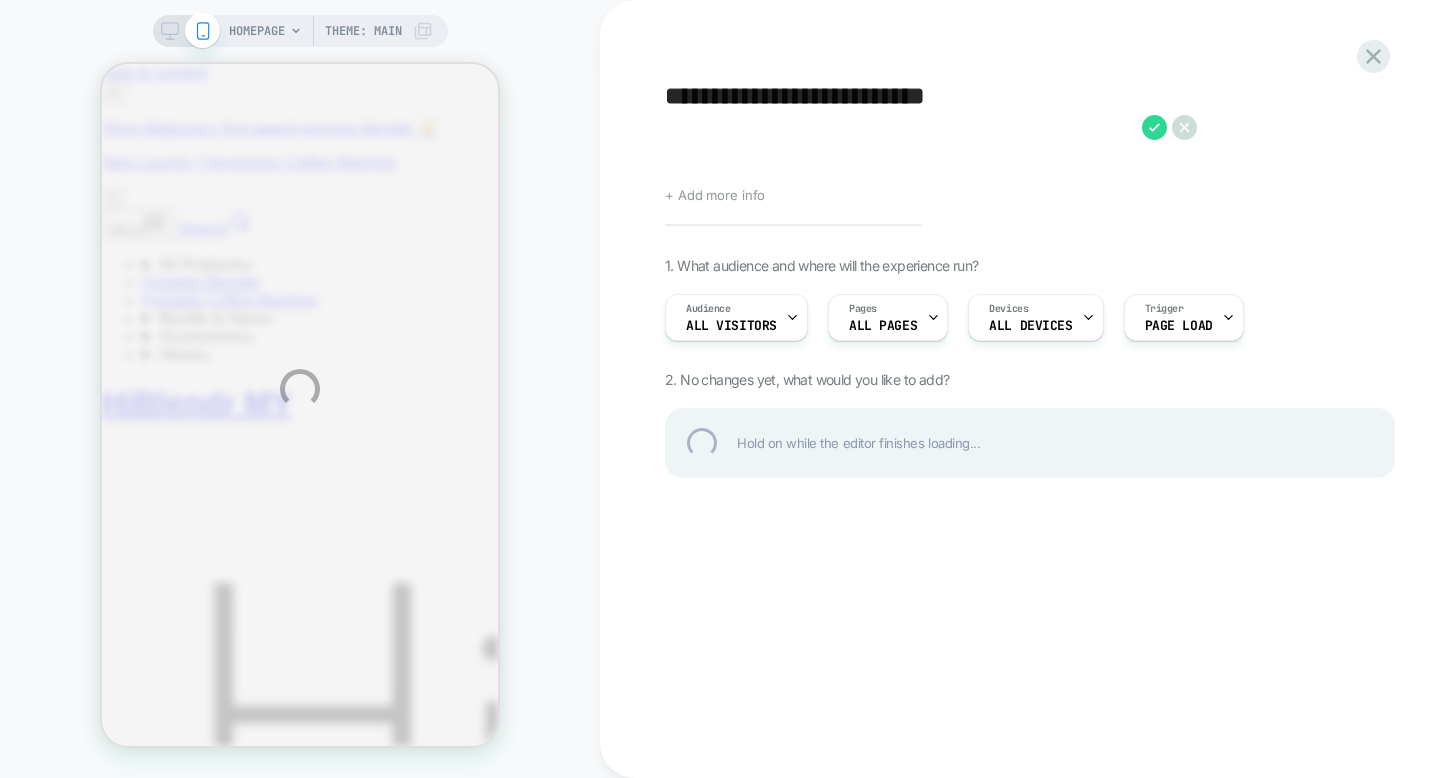 scroll, scrollTop: 0, scrollLeft: 0, axis: both 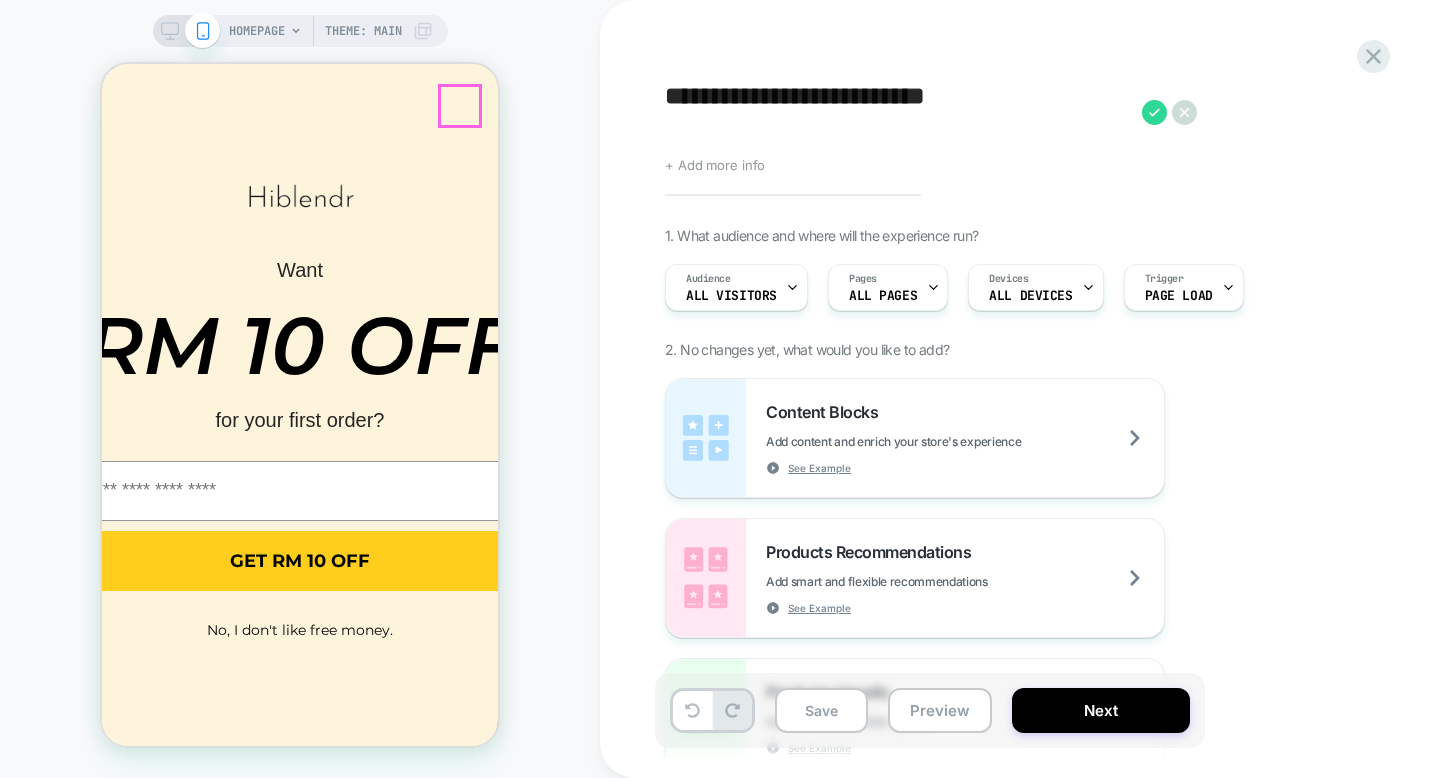 click 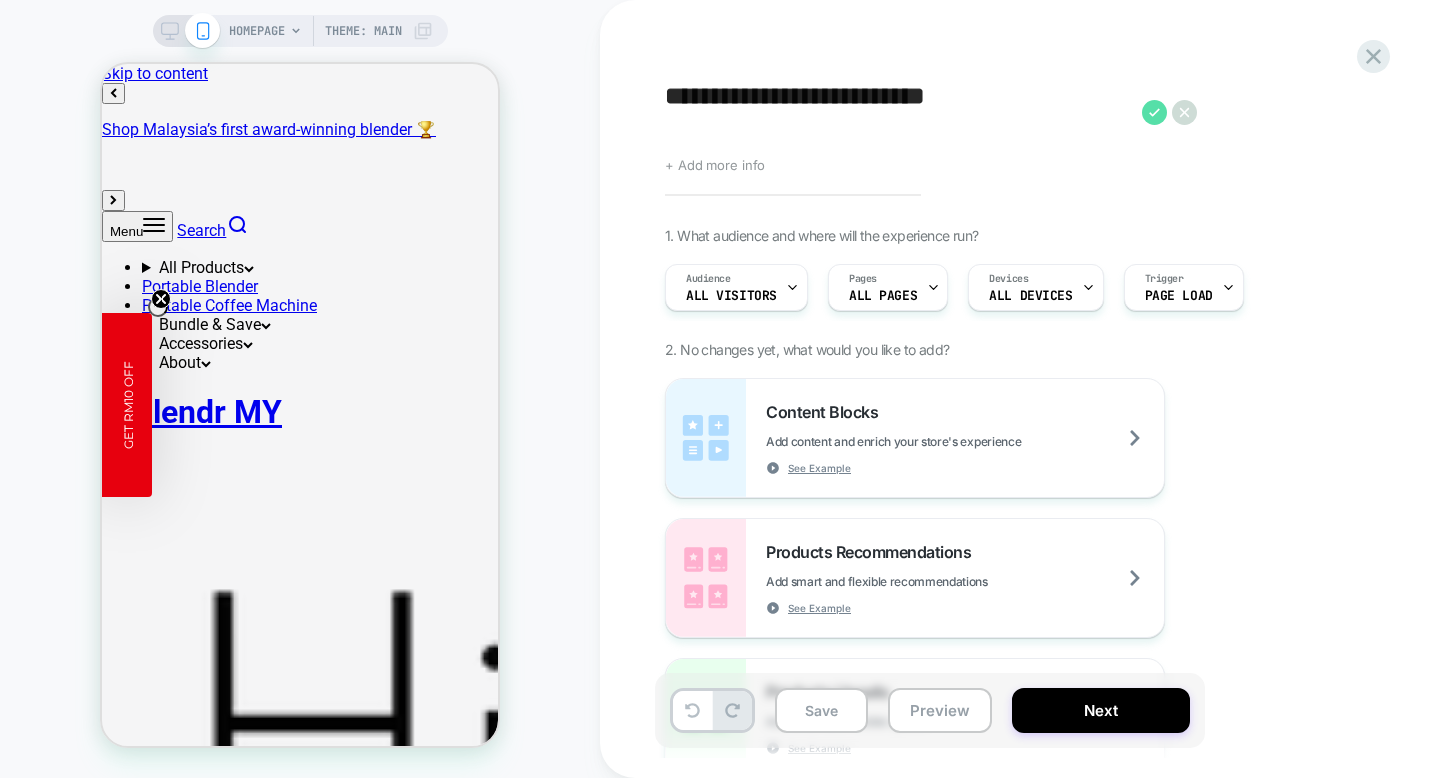 click 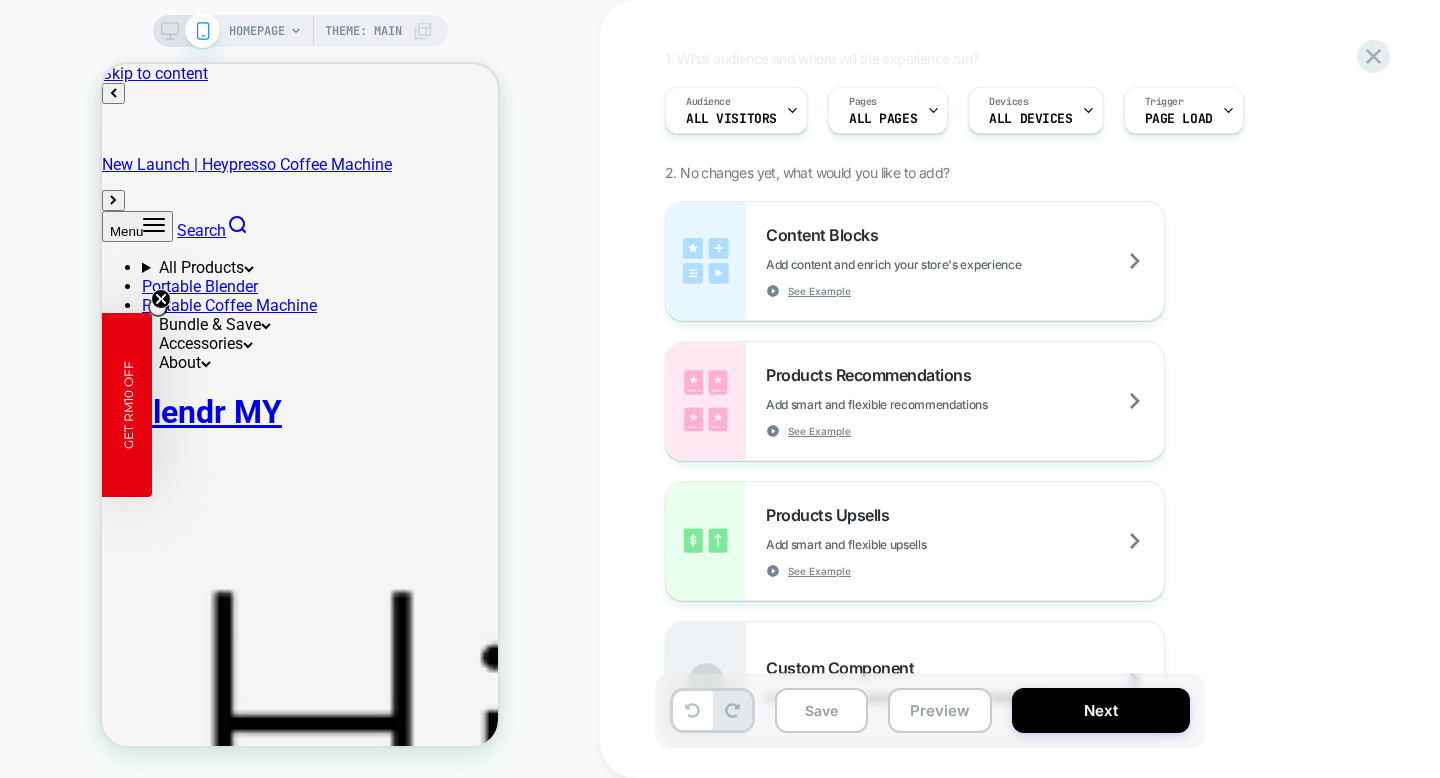 scroll, scrollTop: 0, scrollLeft: 0, axis: both 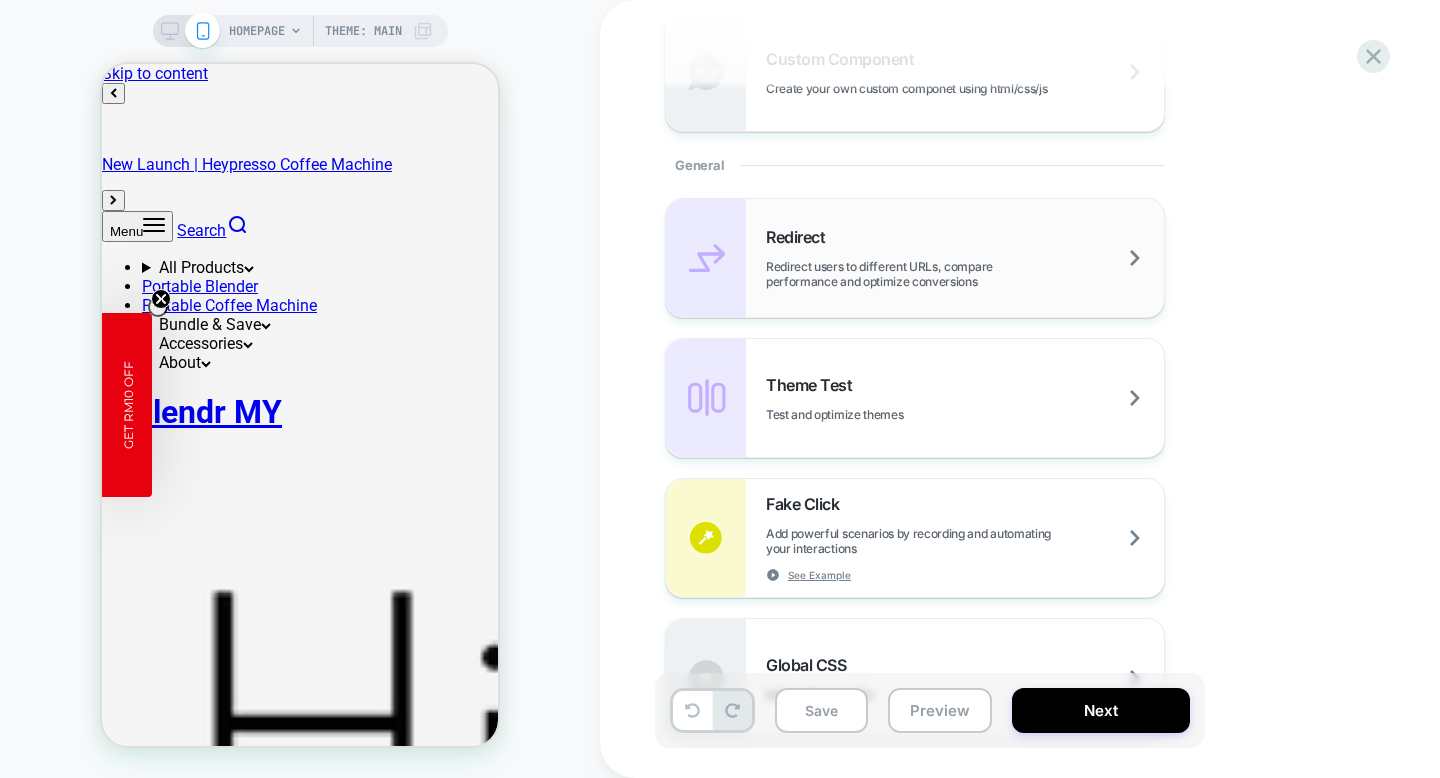 click on "Redirect Redirect users to different URLs, compare performance and optimize conversions" at bounding box center (965, 258) 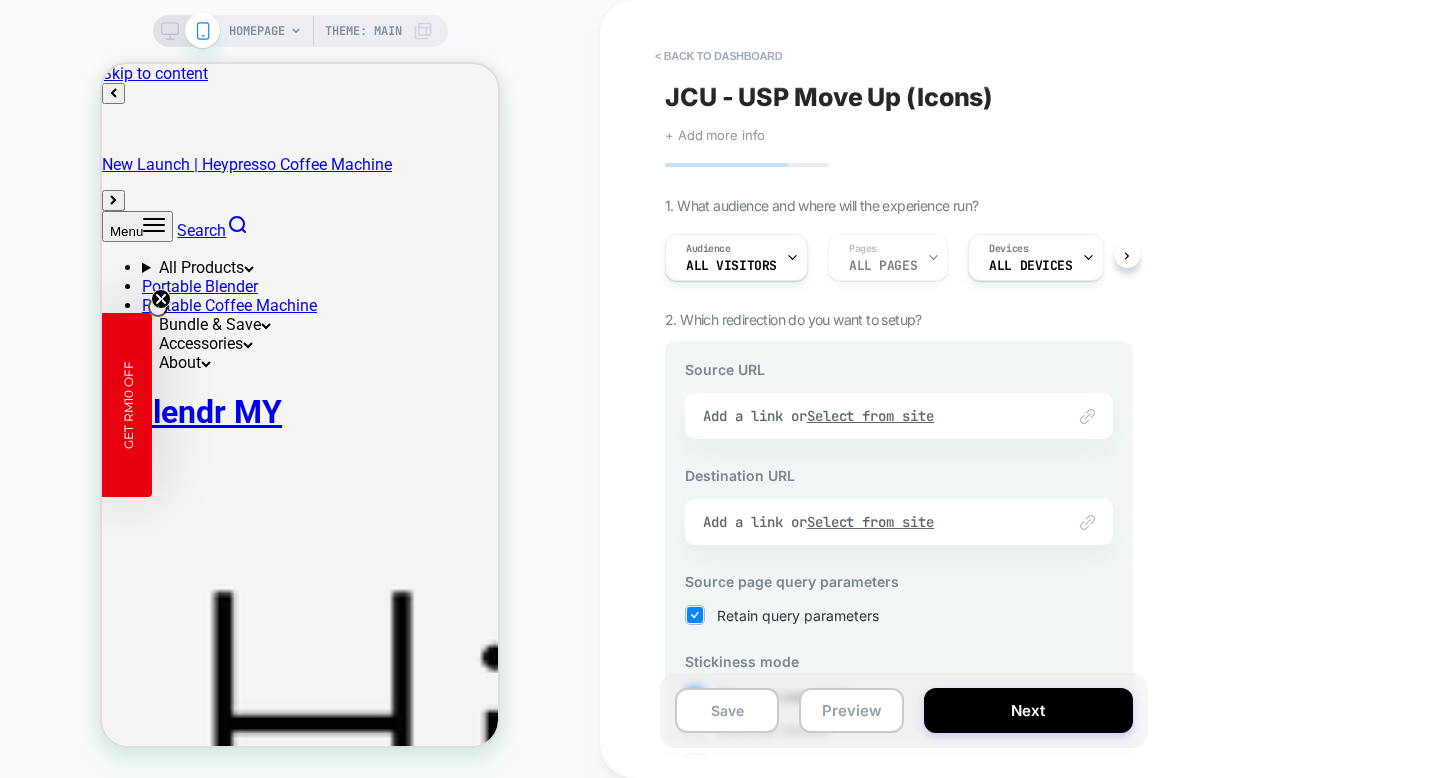 click on "Link to Add a link or  Select from site" at bounding box center [899, 416] 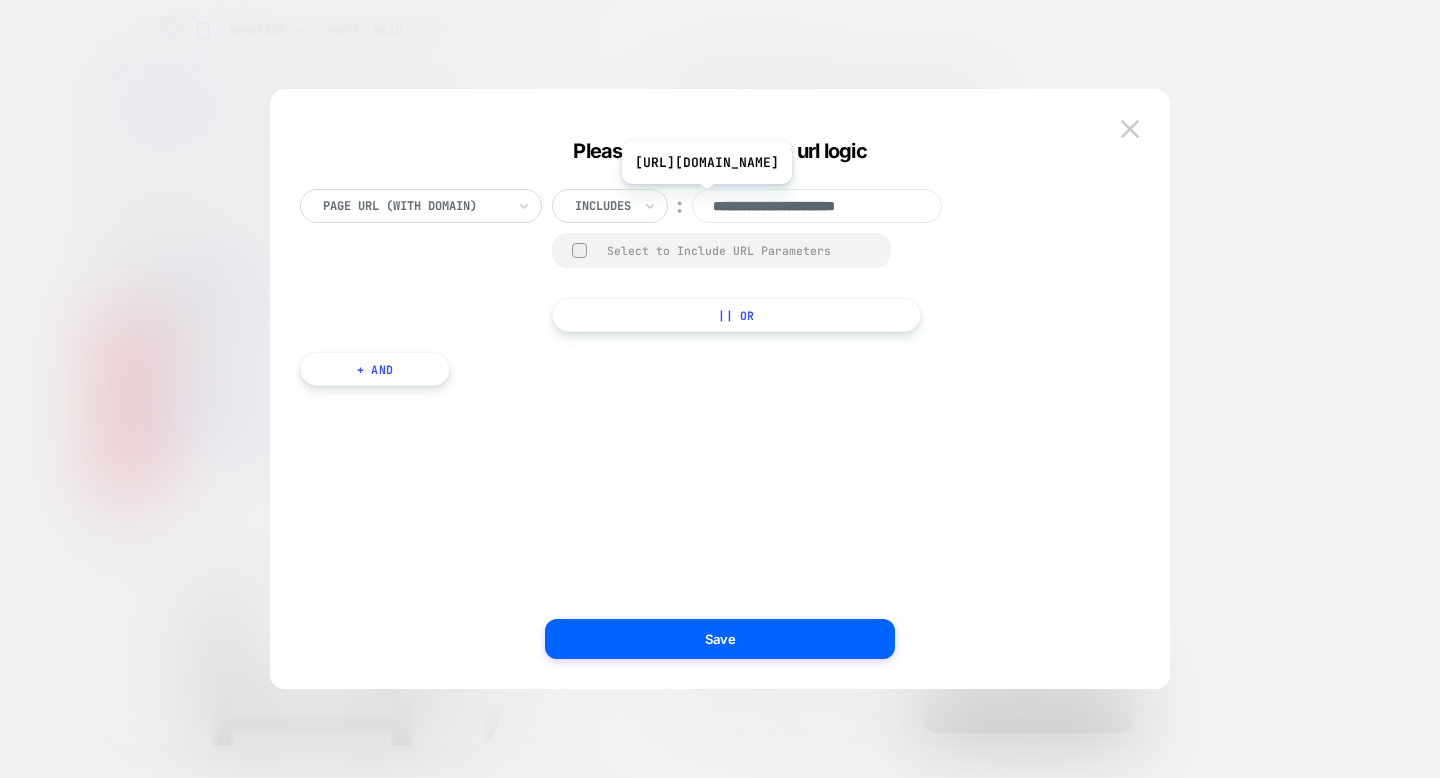 click on "**********" at bounding box center (817, 206) 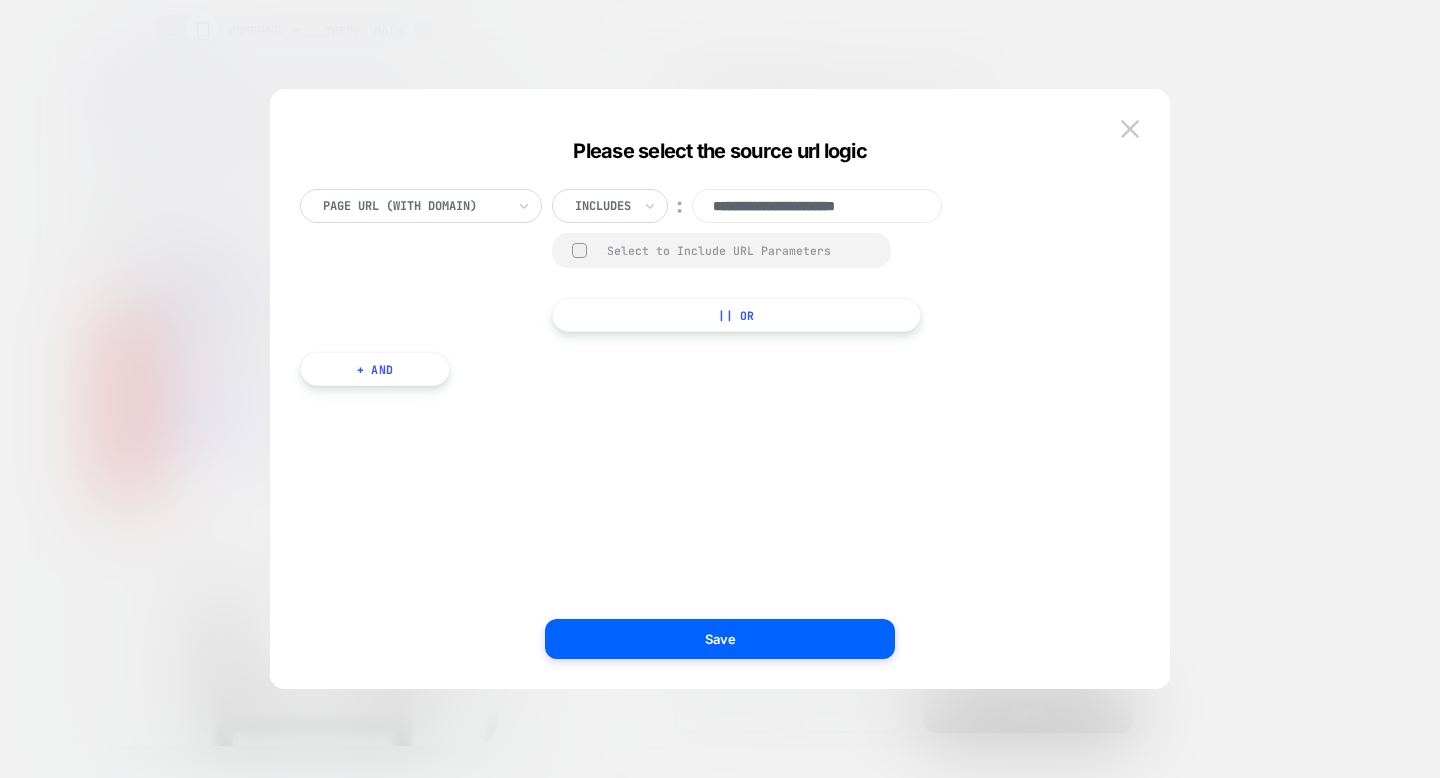 paste on "**********" 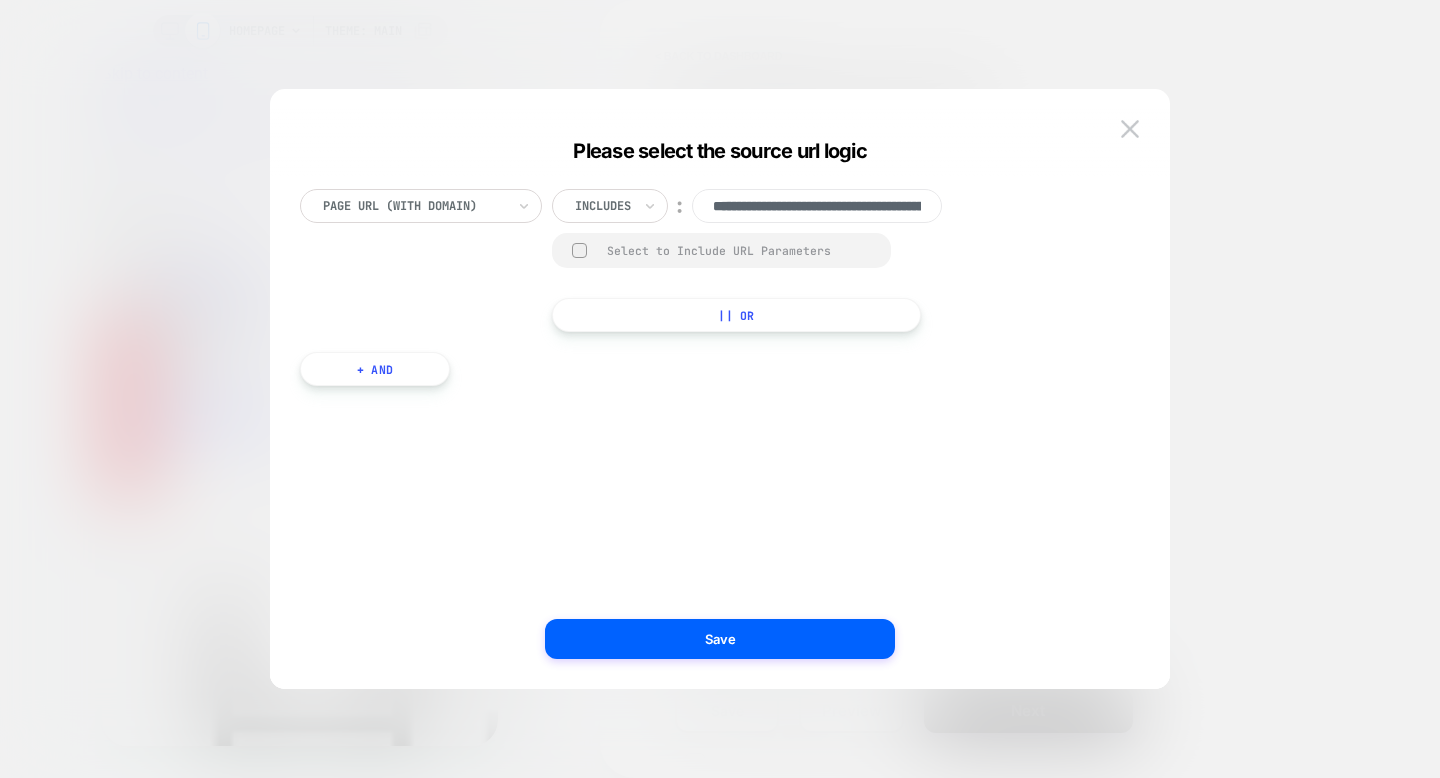 scroll, scrollTop: 0, scrollLeft: 196, axis: horizontal 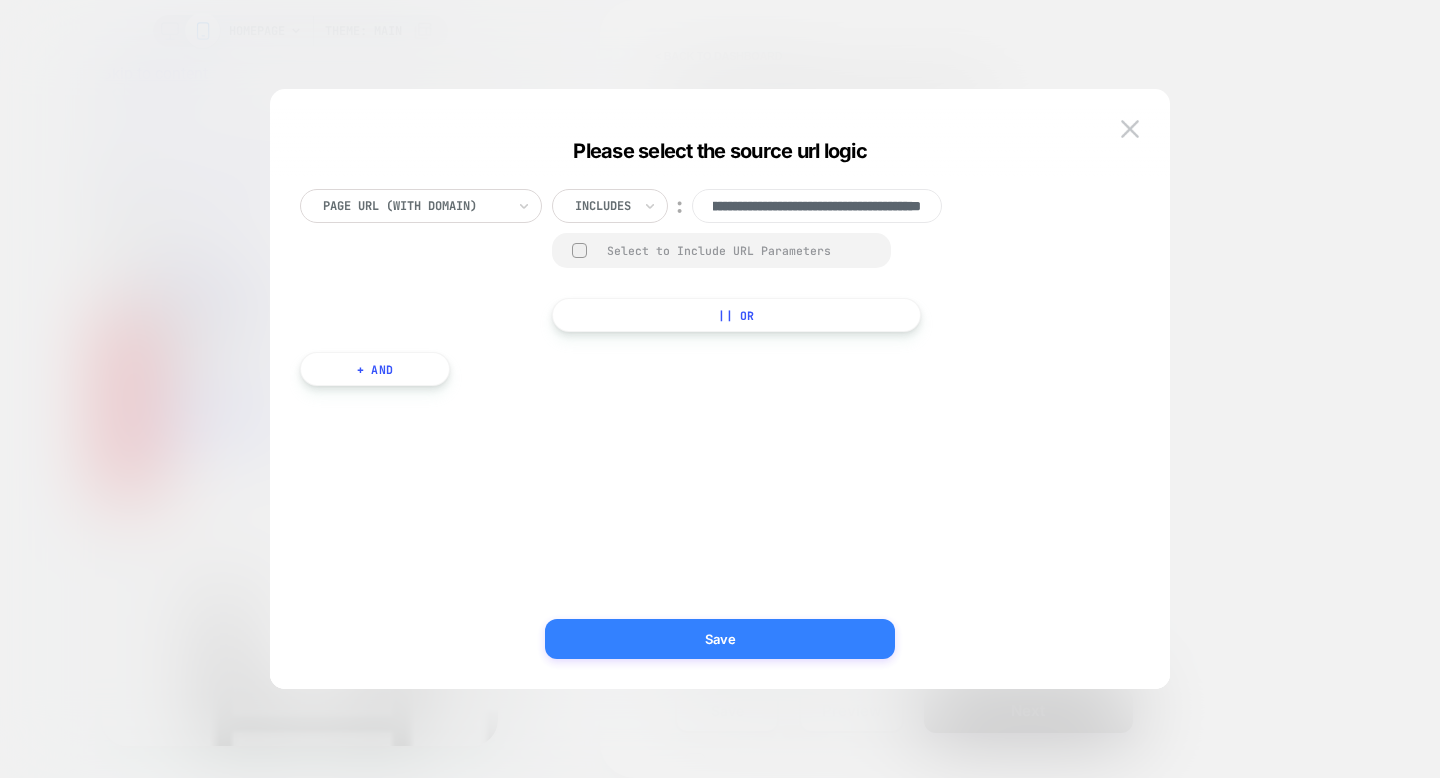 type on "**********" 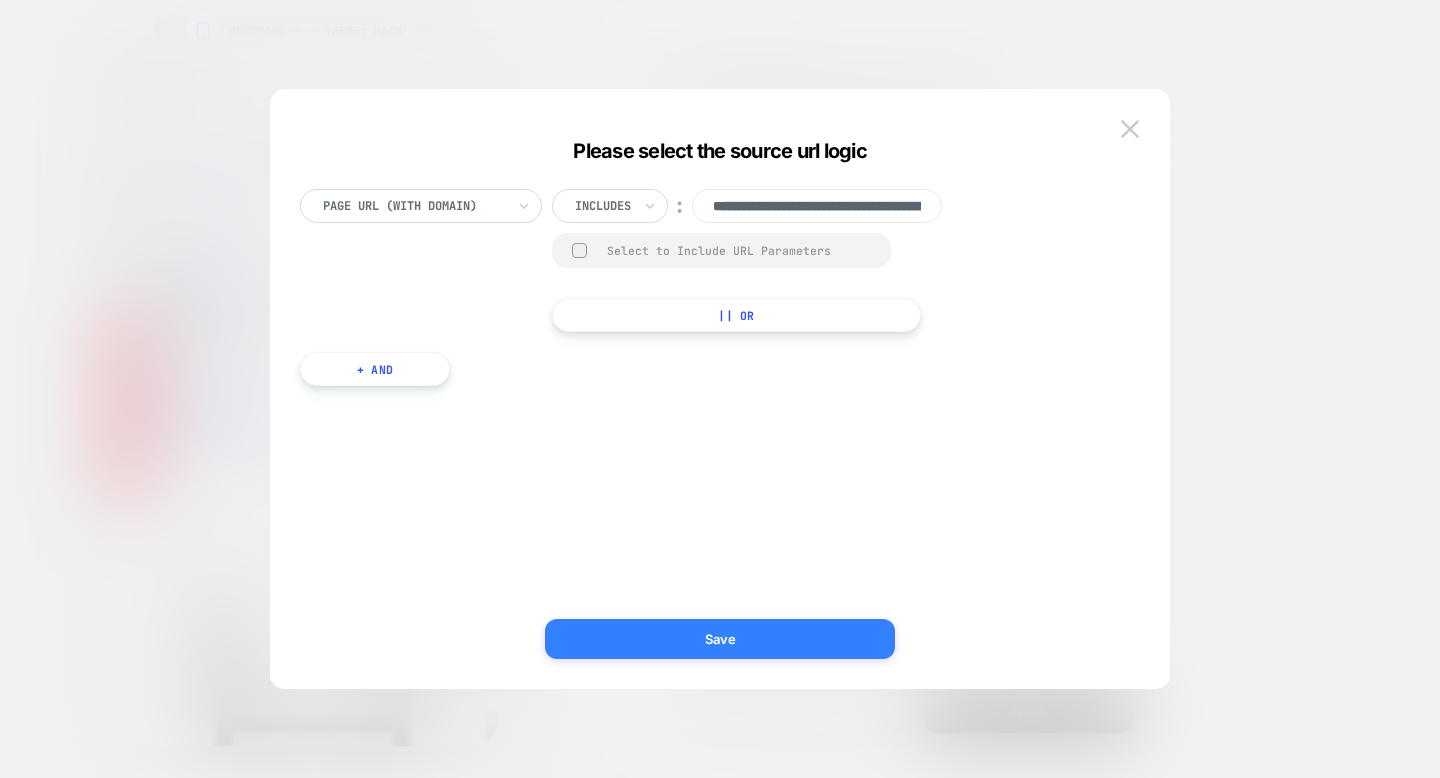 click on "Save" at bounding box center (720, 639) 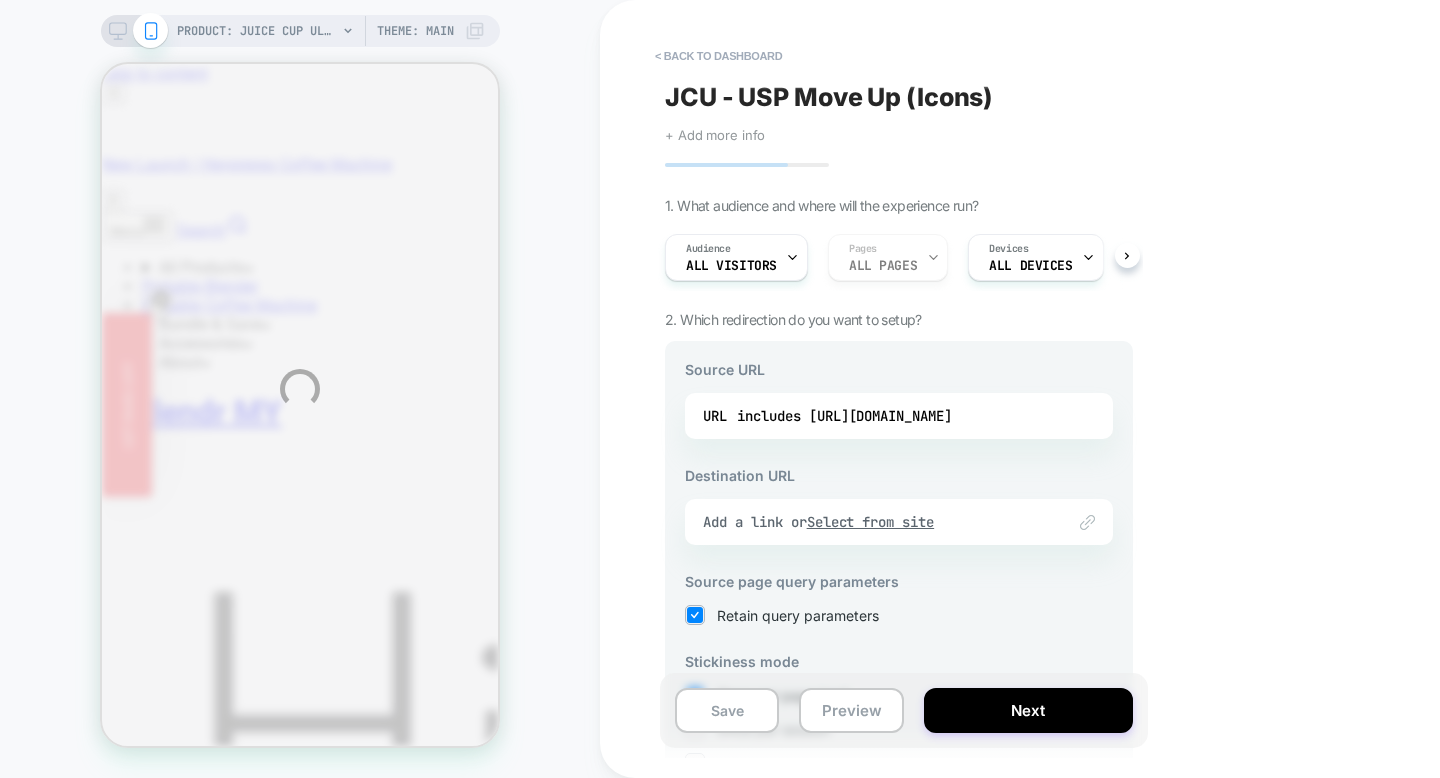 click on "PRODUCT: Juice Cup Ultra (3rd Gen) PRODUCT: Juice Cup Ultra (3rd Gen) Theme: MAIN < back to dashboard JCU - USP Move Up (Icons)
Click to edit experience details + Add more info 1. What audience and where will the experience run? Audience All Visitors Pages ALL PAGES Devices ALL DEVICES Trigger Page Load 2. Which redirection do you want to setup? Source URL URL   includes   [URL][DOMAIN_NAME] Destination URL Link to Add a link or  Select from site Source page query parameters Retain query parameters Stickiness mode Once per page load Once per session Once per user * Note that customers who reach the source URL will automatically be redirected to the destination URL, so we will override & disable the general page targeting of the experiment Save Preview Next" at bounding box center [720, 389] 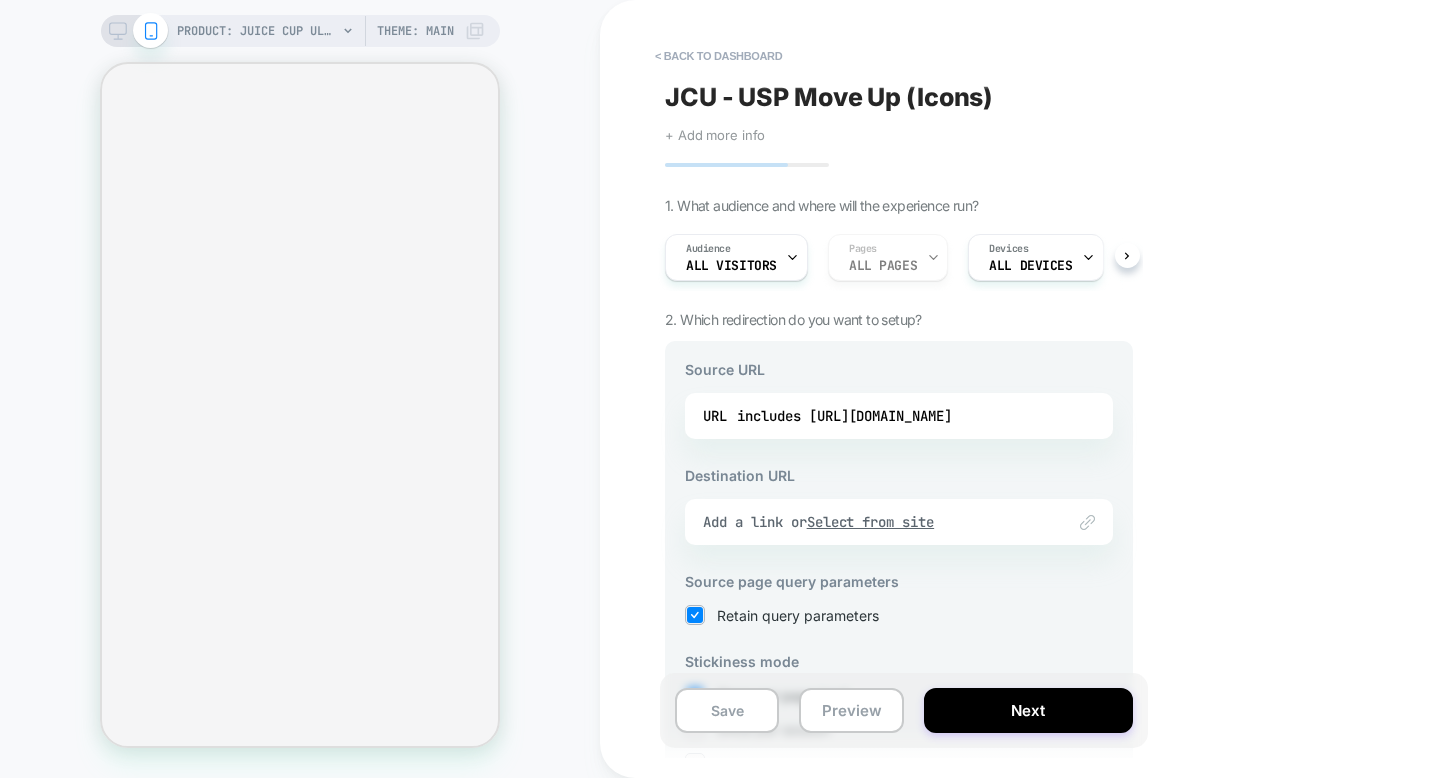 select on "**********" 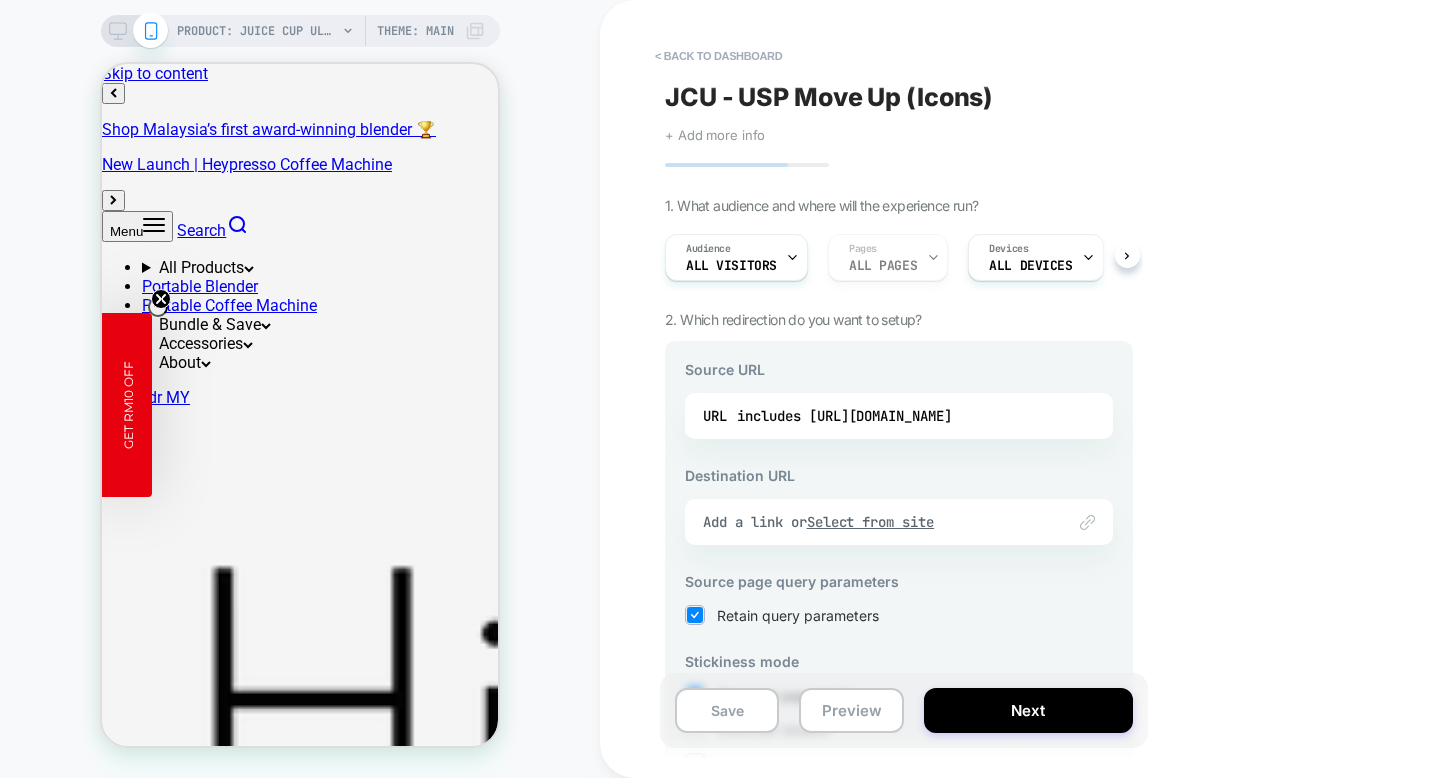 scroll, scrollTop: 0, scrollLeft: 0, axis: both 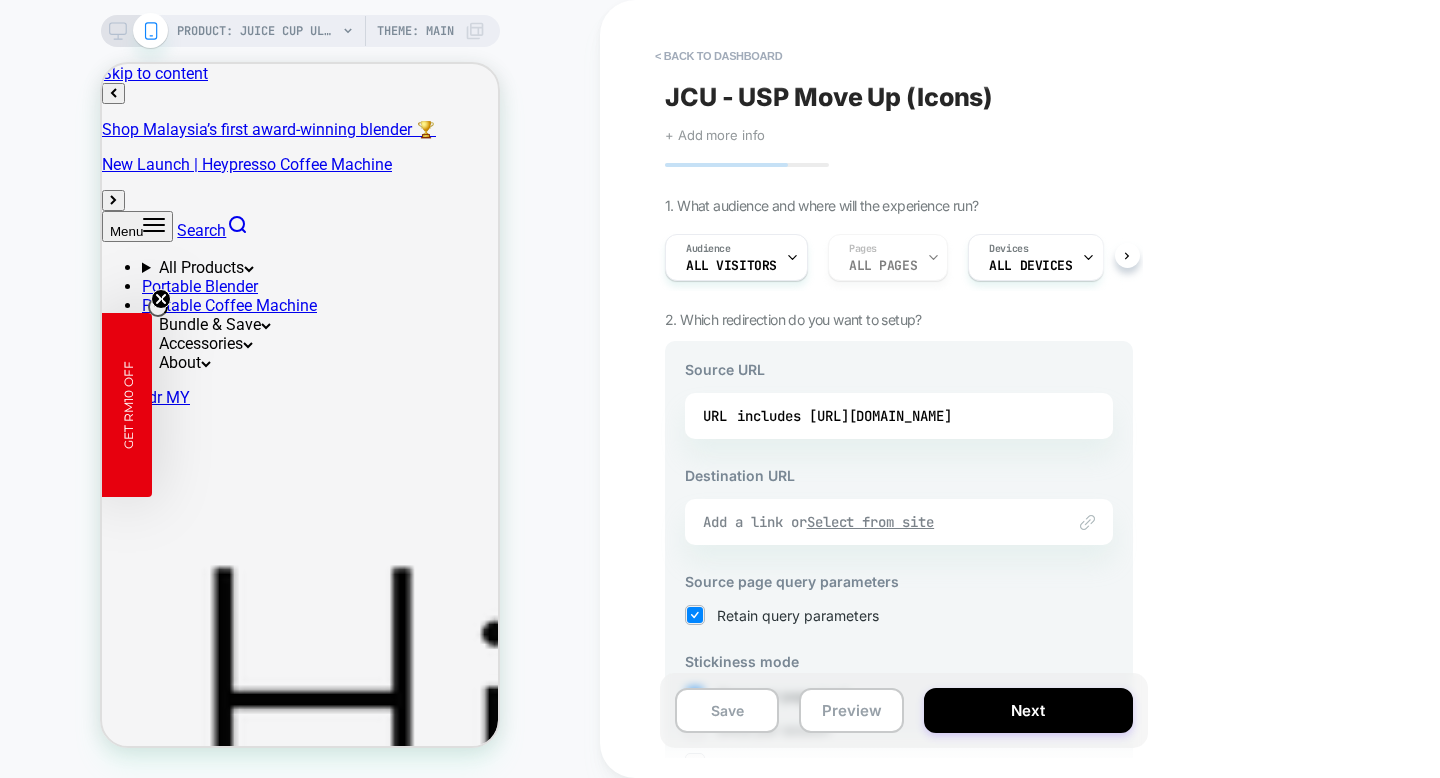 click on "Add a link or  Select from site" at bounding box center (874, 522) 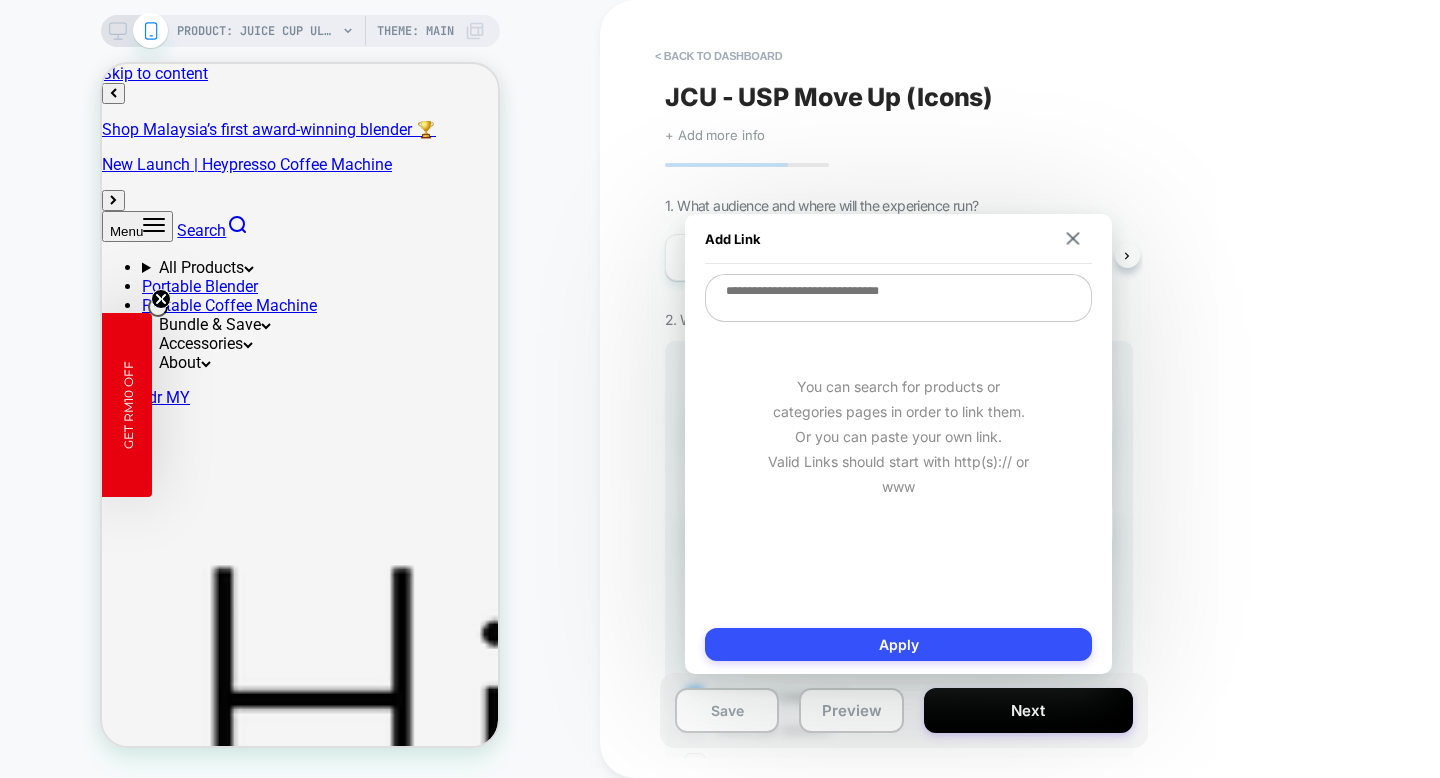 click on "You can search for products or categories pages in order to link them. Or you can paste your own link. Valid Links should start with http(s):// or www" at bounding box center (898, 436) 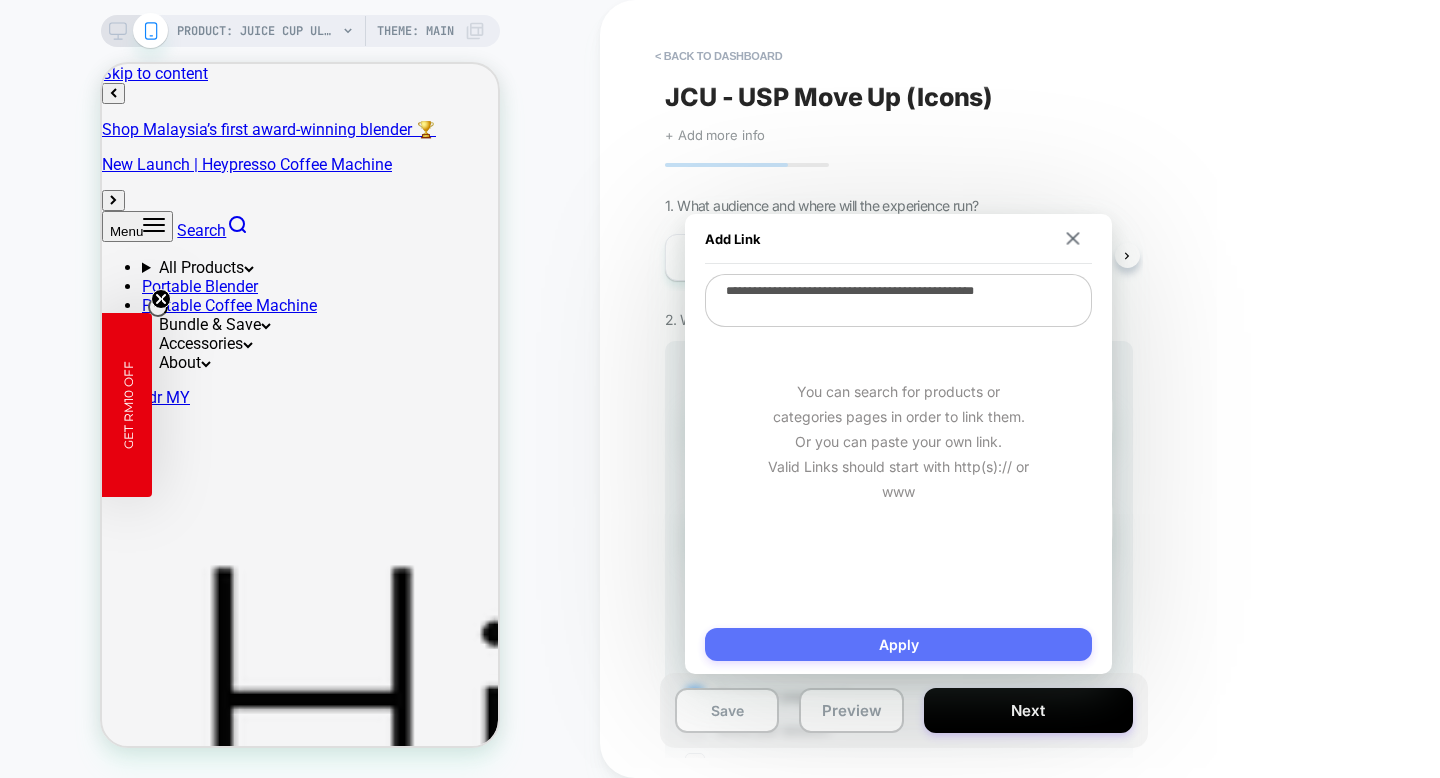 type on "**********" 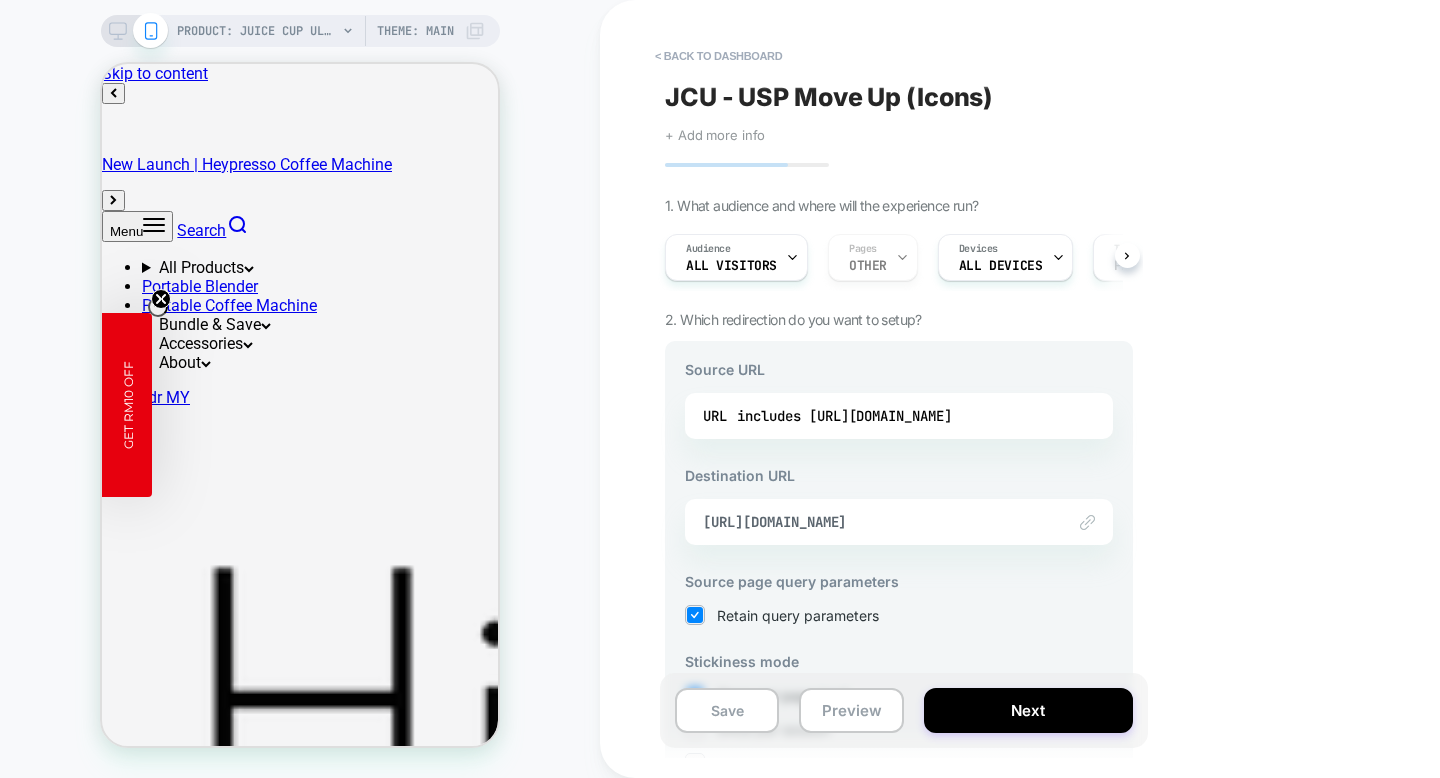 drag, startPoint x: 987, startPoint y: 516, endPoint x: 1113, endPoint y: 522, distance: 126.14278 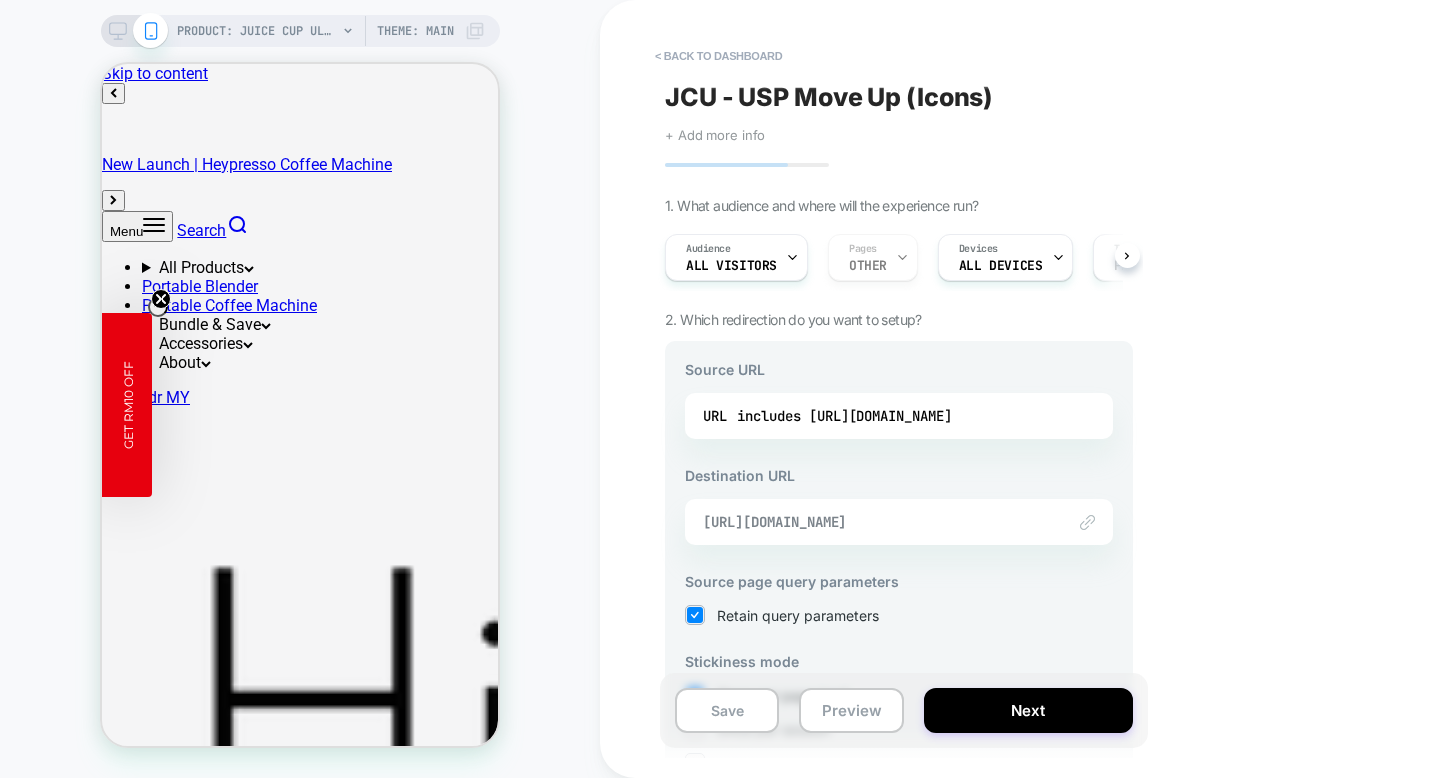 click on "[URL][DOMAIN_NAME]" at bounding box center [874, 522] 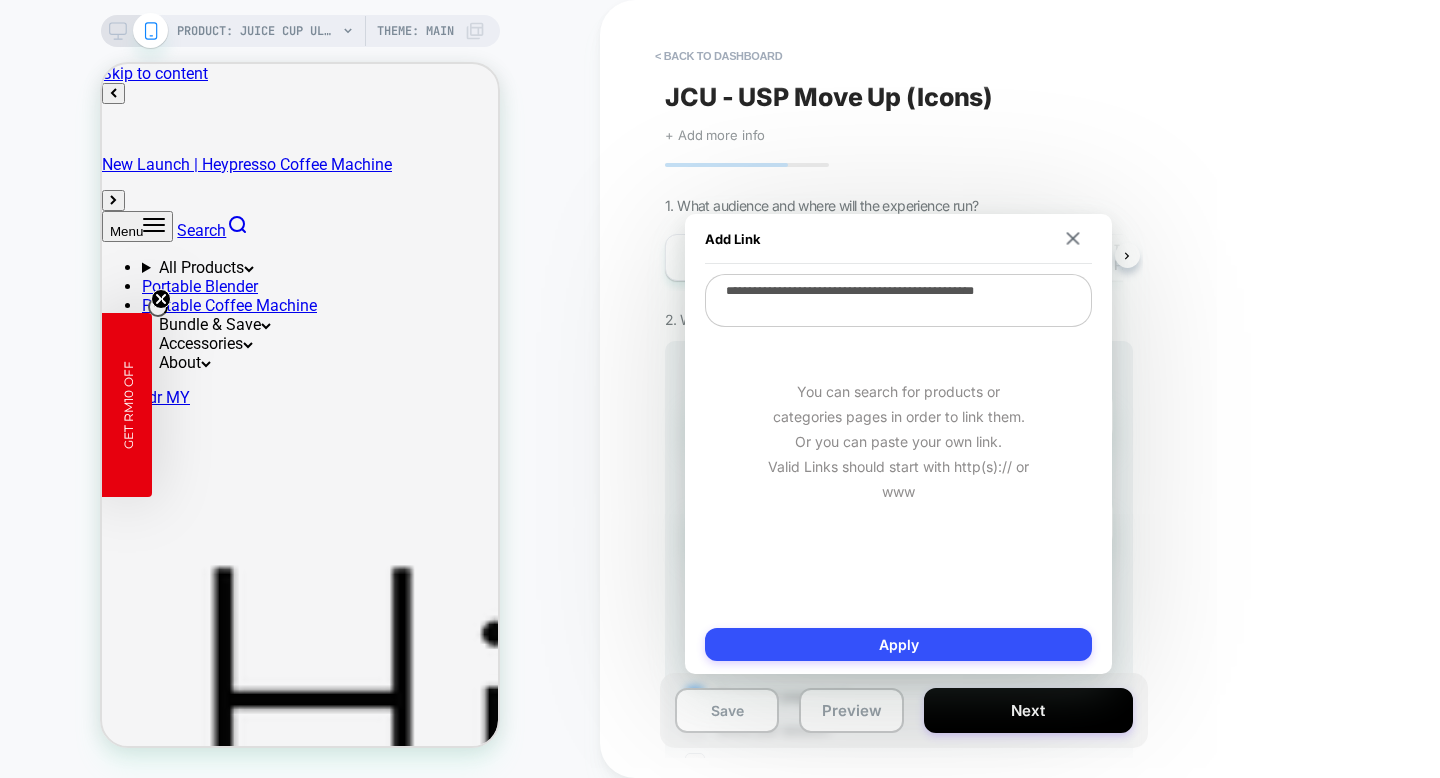 click on "**********" at bounding box center (898, 444) 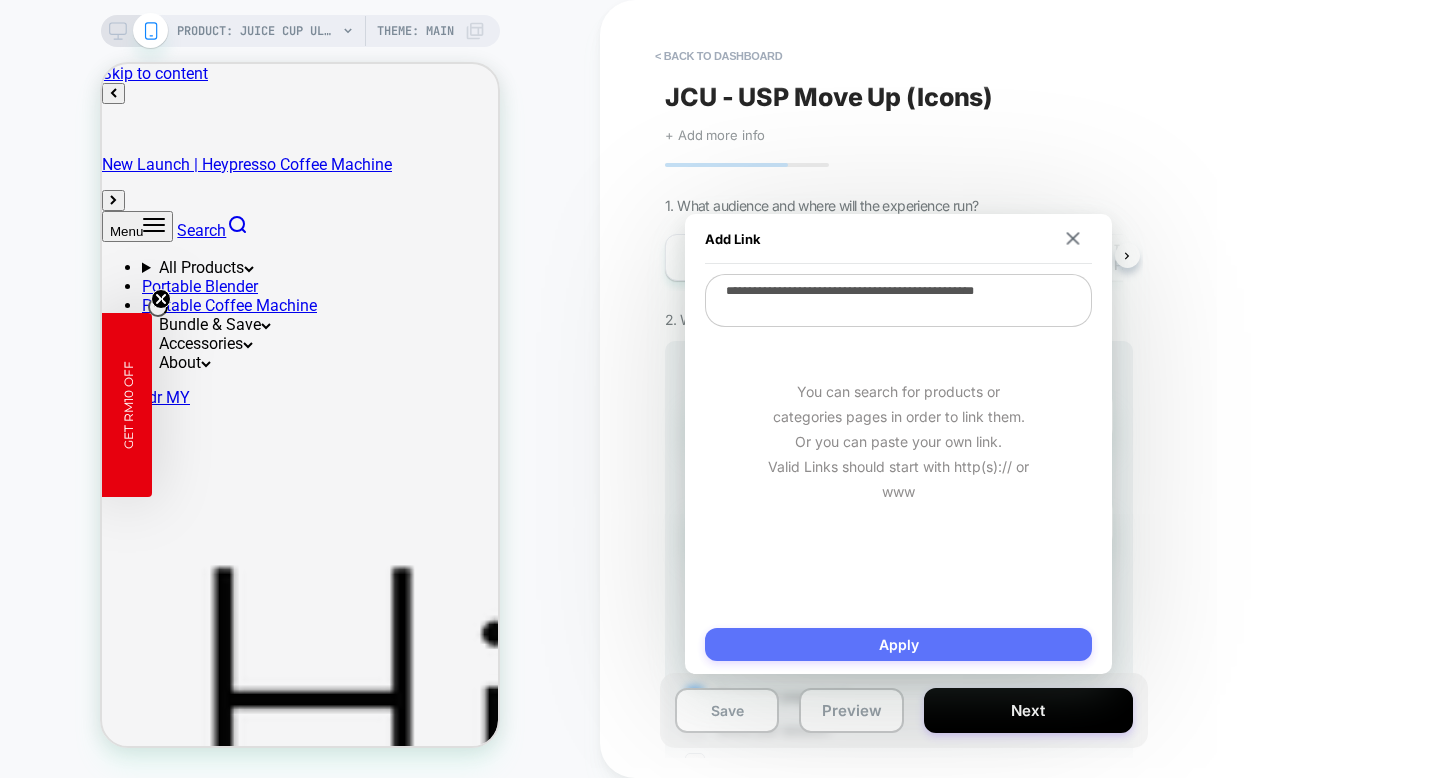 click on "Apply" at bounding box center [898, 644] 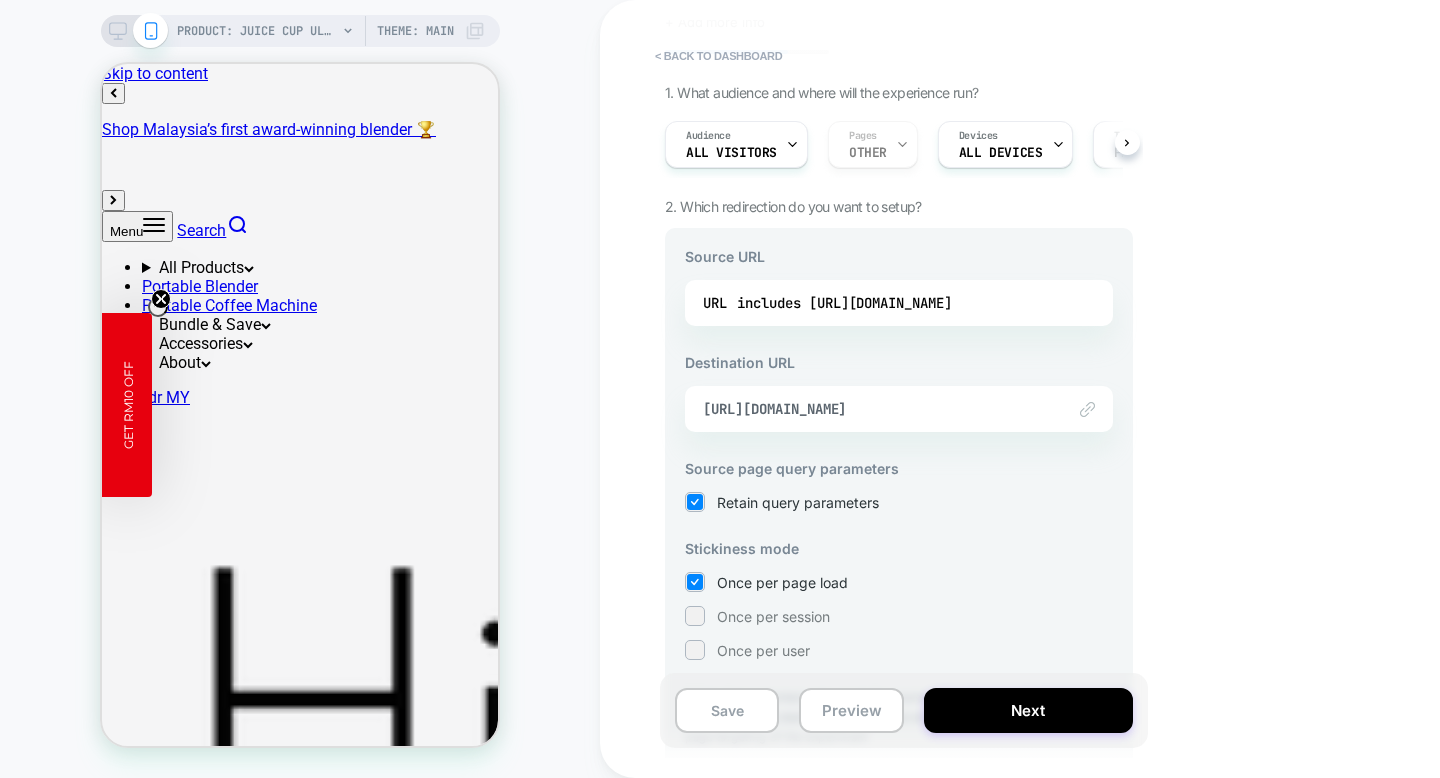 scroll, scrollTop: 202, scrollLeft: 0, axis: vertical 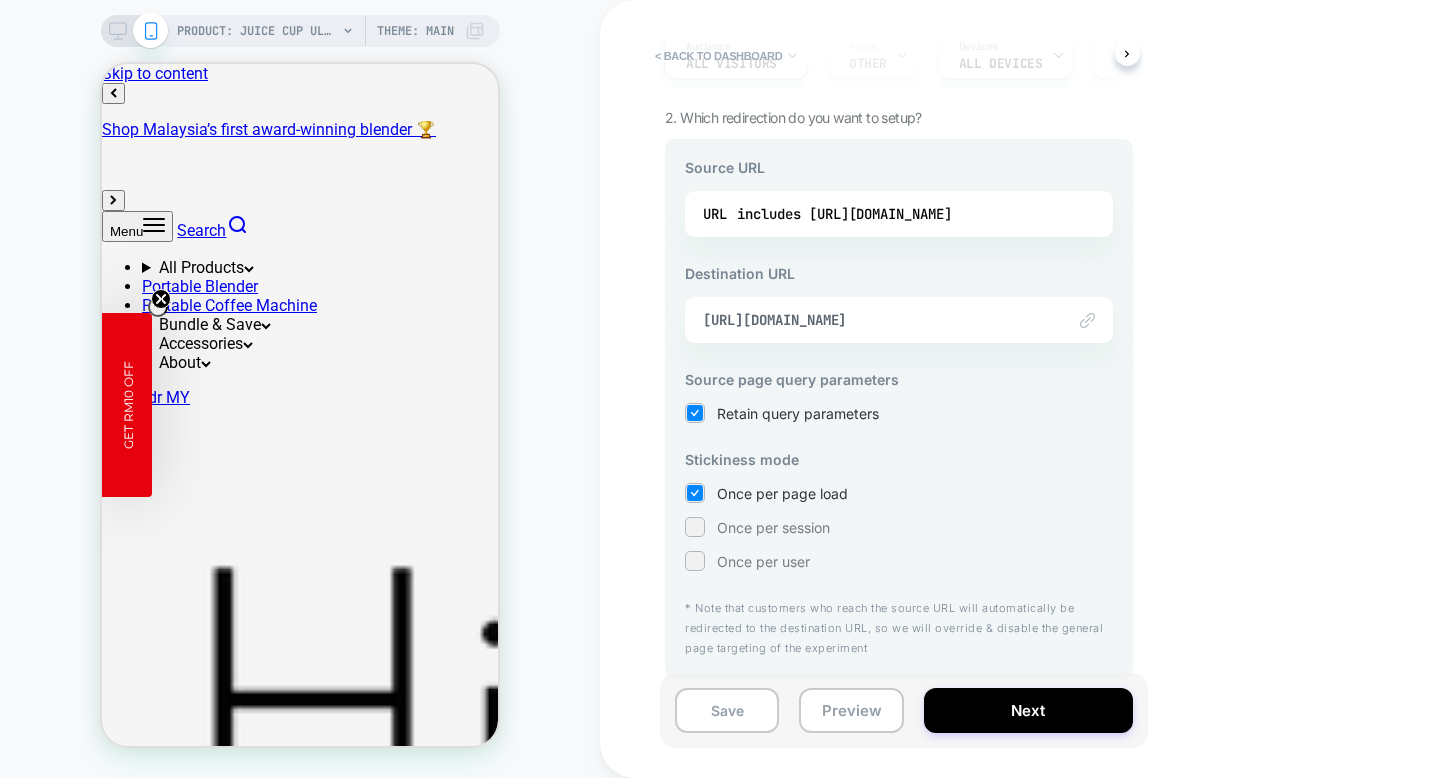 click on "Save Preview Next" at bounding box center (904, 710) 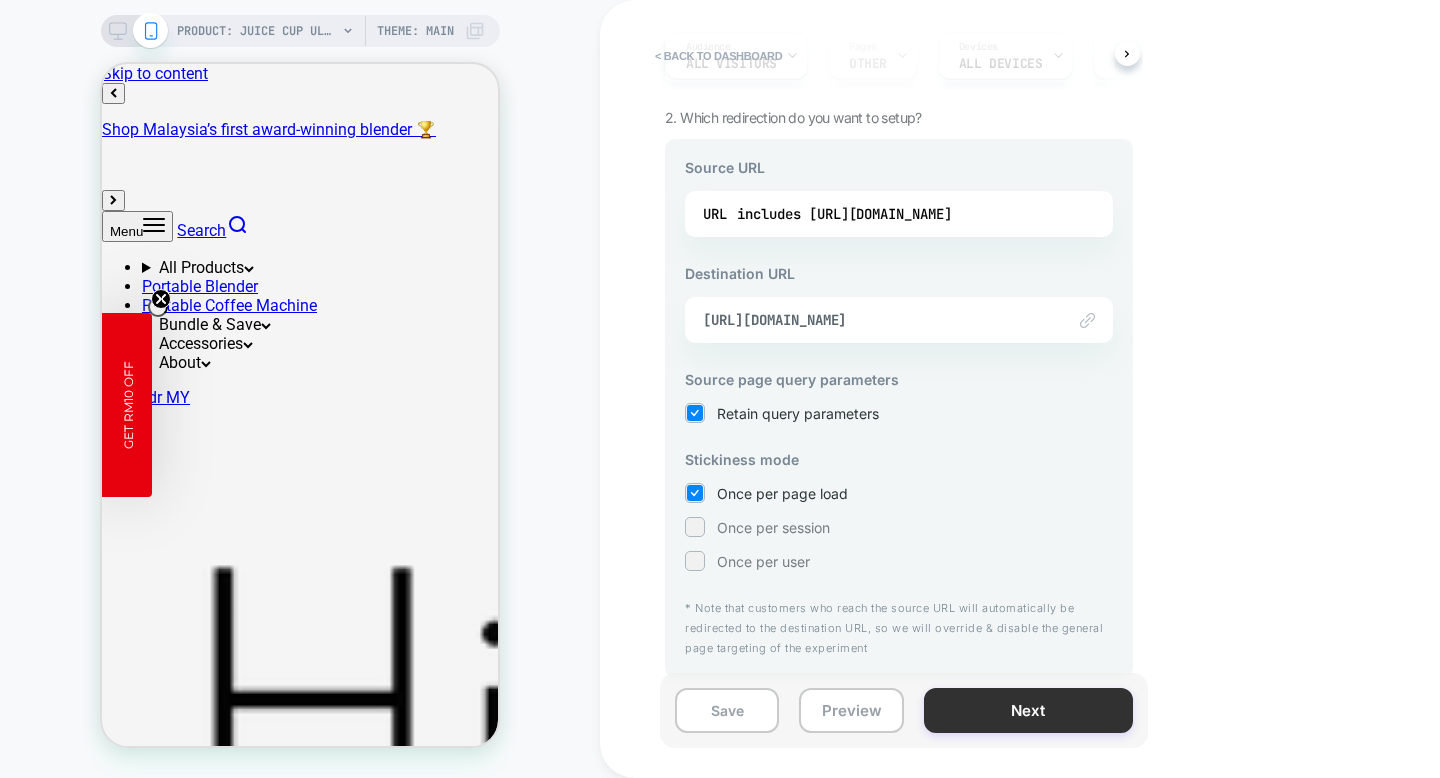 click on "Next" at bounding box center [1028, 710] 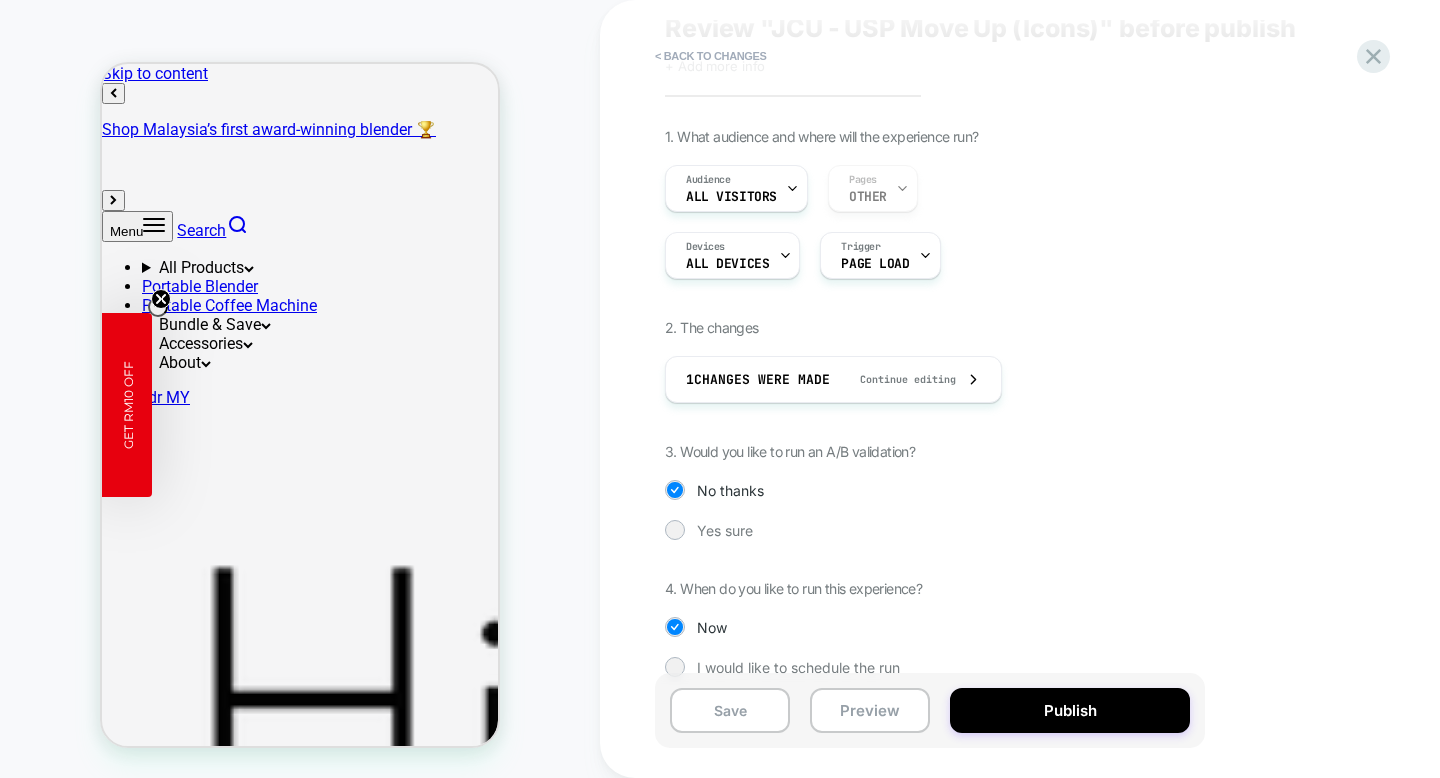 scroll, scrollTop: 97, scrollLeft: 0, axis: vertical 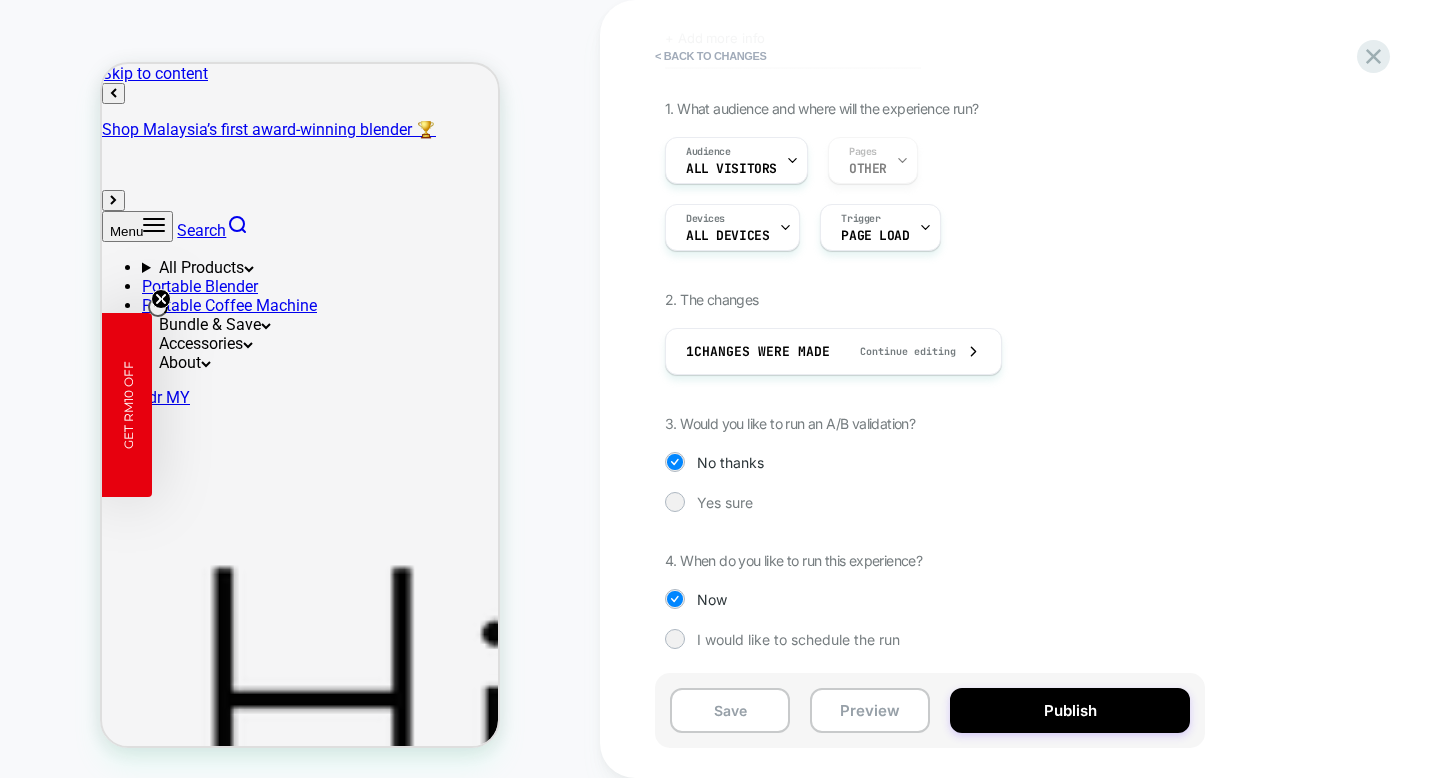 click on "Review " JCU - USP Move Up (Icons)
" before publish Click to edit experience details + Add more info 1. What audience and where will the experience run? Audience All Visitors Pages OTHER Devices ALL DEVICES Trigger Page Load 2. The changes 1  Changes were made Continue editing 3. Would you like to run an A/B validation? No thanks Yes sure 4. When do you like to run this experience? Now I would like to schedule the run" at bounding box center [1030, 389] 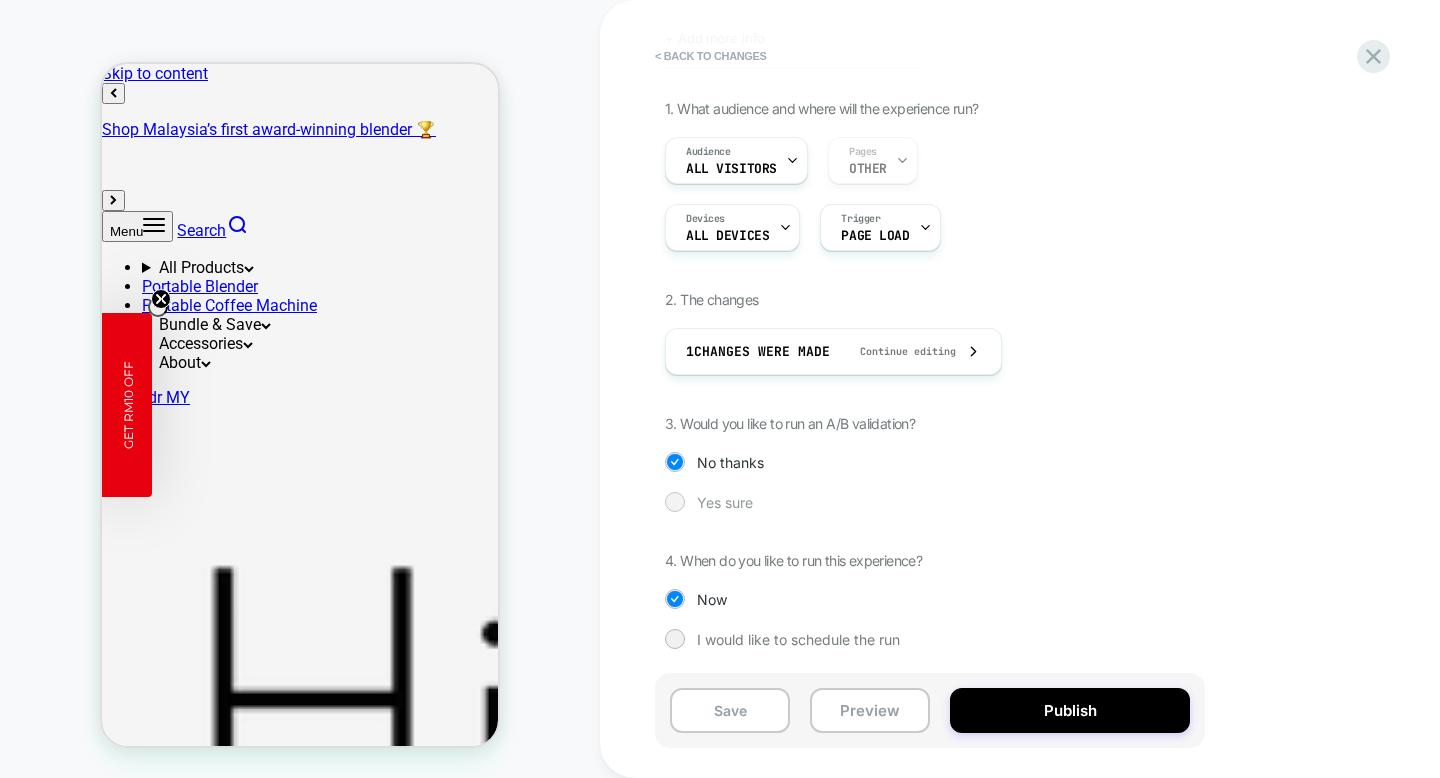 click on "Yes sure" at bounding box center [930, 502] 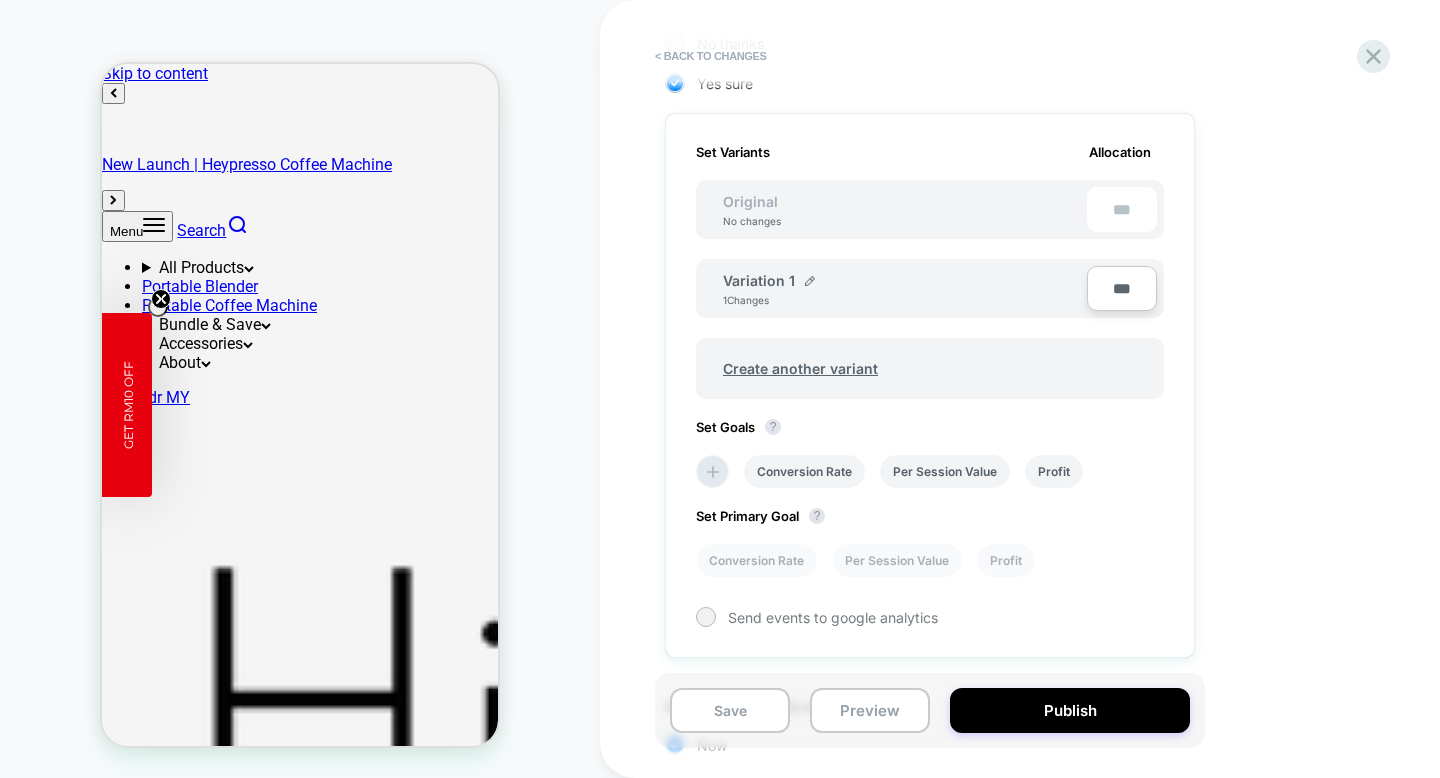 scroll, scrollTop: 516, scrollLeft: 0, axis: vertical 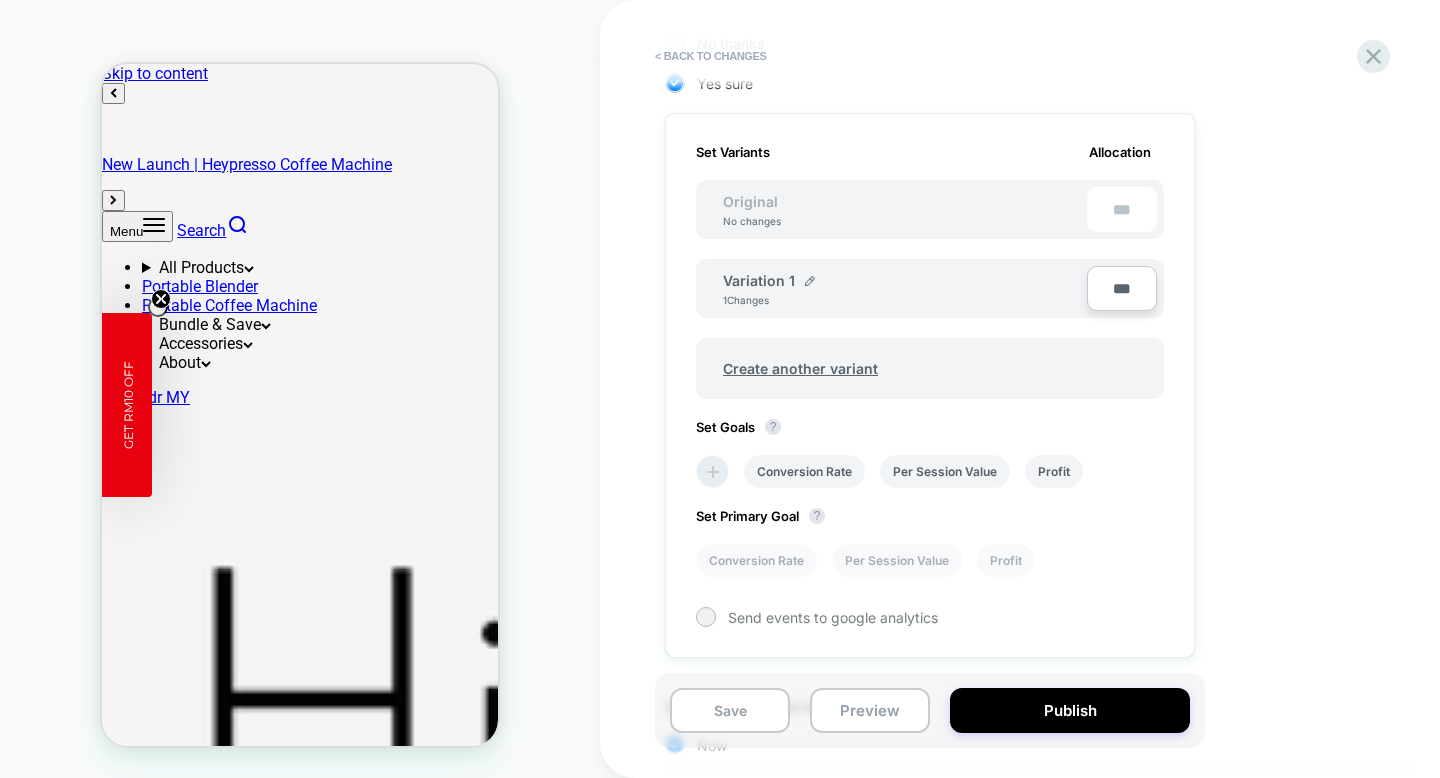 click 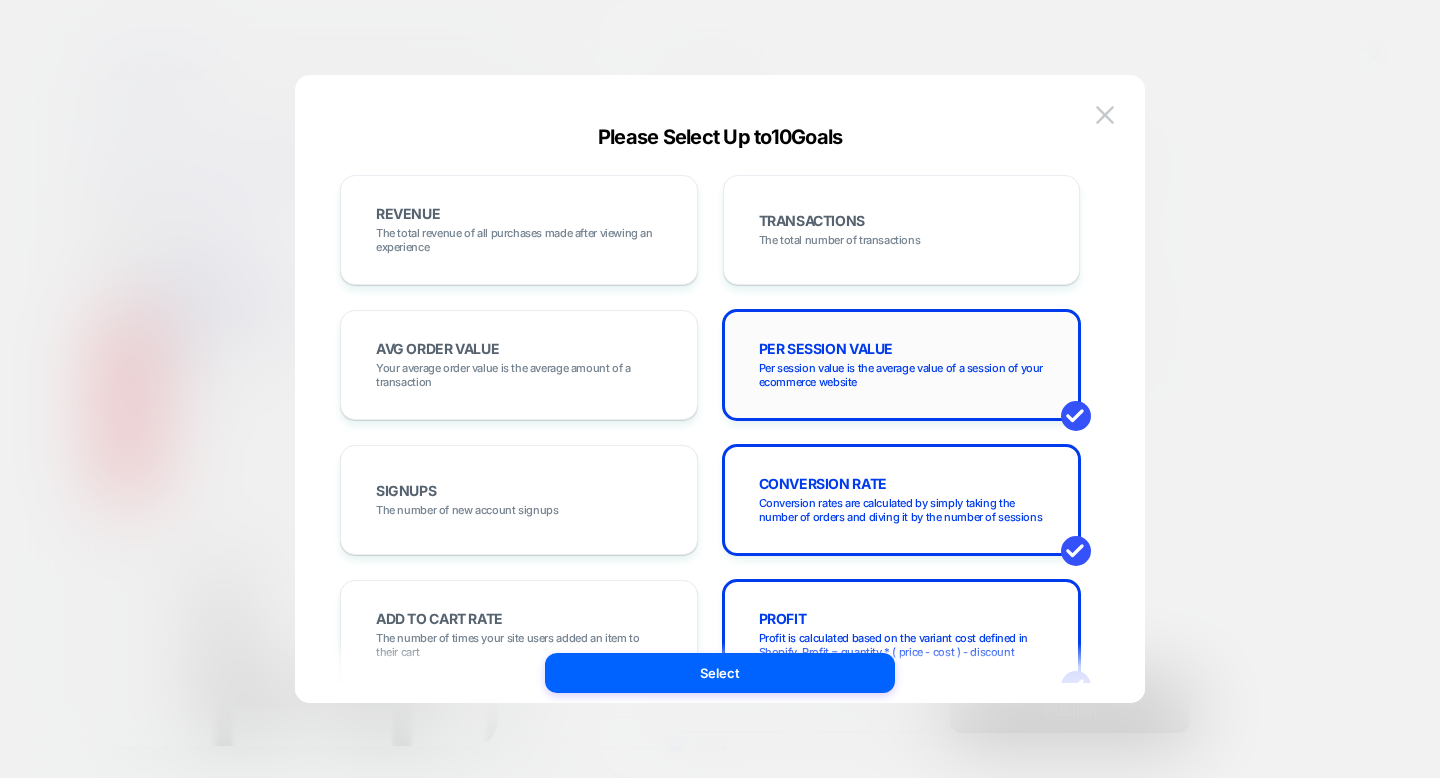 click on "PER SESSION VALUE Per session value is the average value of a session of your ecommerce website" at bounding box center (902, 365) 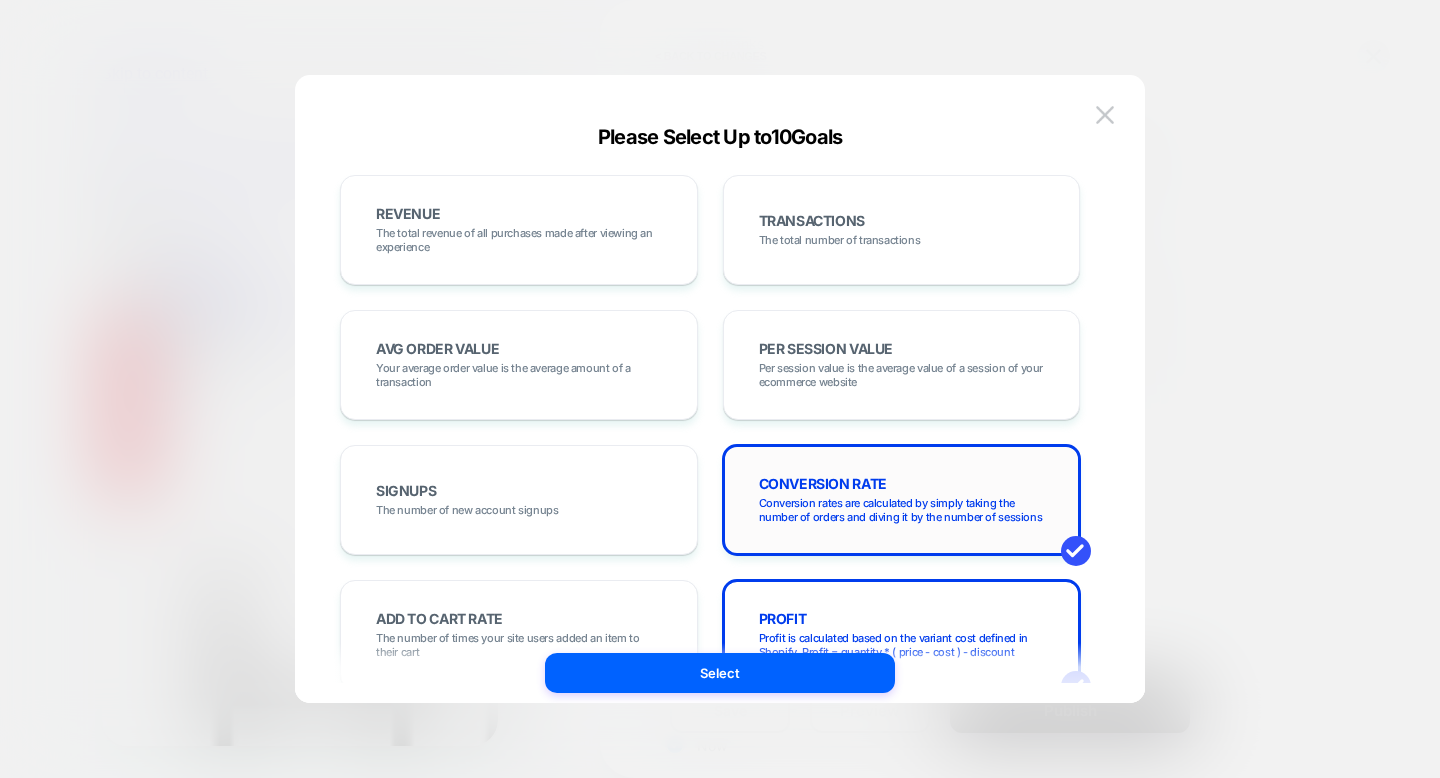click on "CONVERSION RATE Conversion rates are calculated by simply taking the number of orders and diving it by the number of sessions" at bounding box center [902, 500] 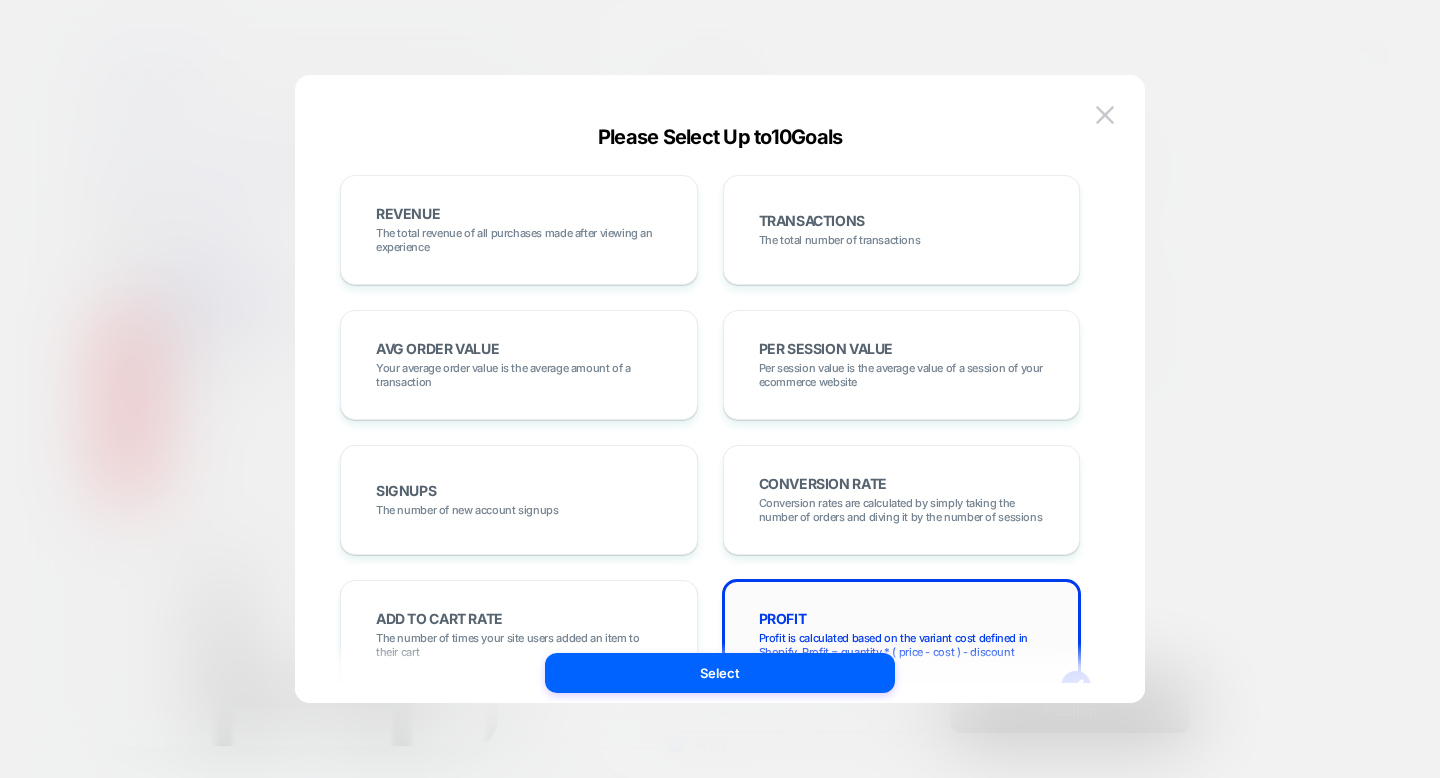 click on "Profit is calculated based on the variant cost defined in Shopify, Profit = quantity * ( price - cost ) - discount" at bounding box center [902, 645] 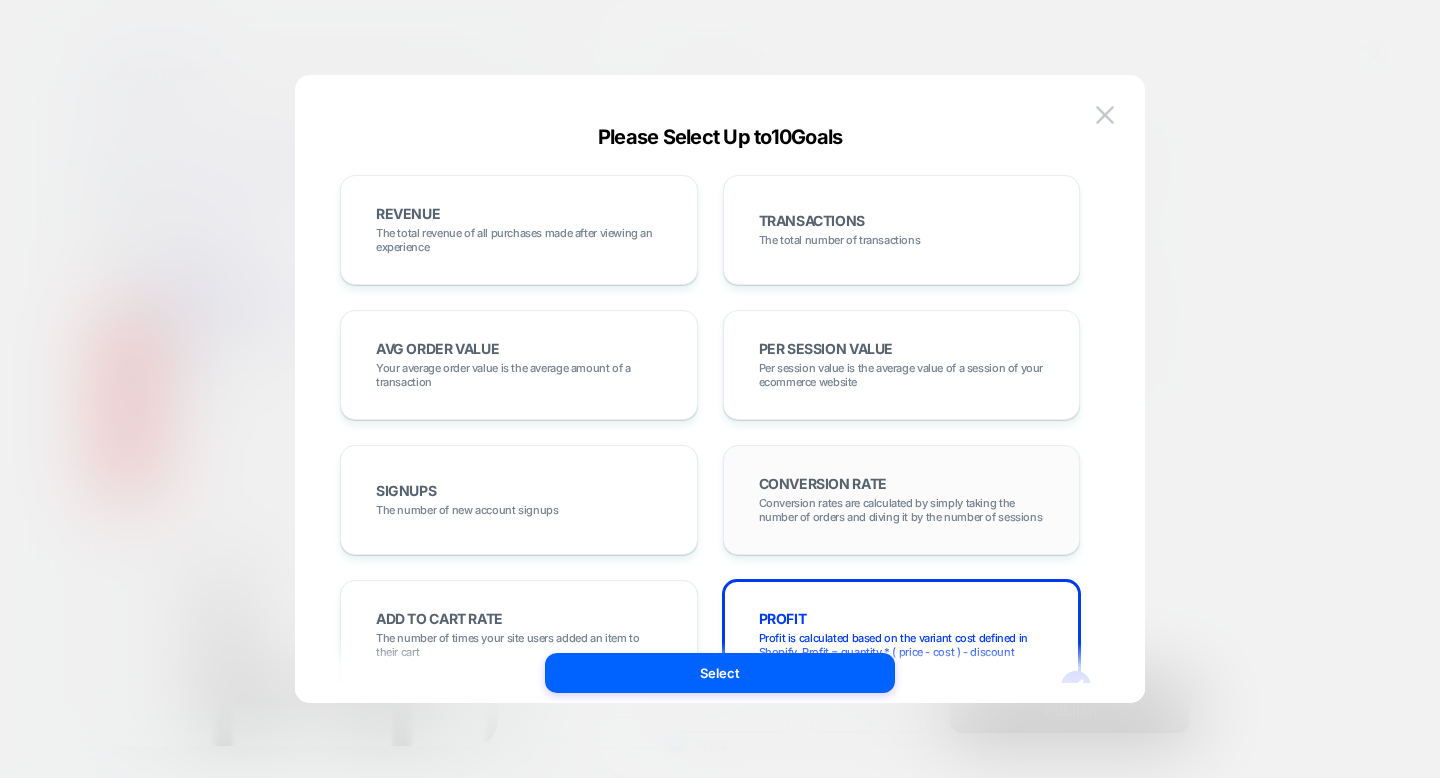 click on "CONVERSION RATE Conversion rates are calculated by simply taking the number of orders and diving it by the number of sessions" at bounding box center [902, 500] 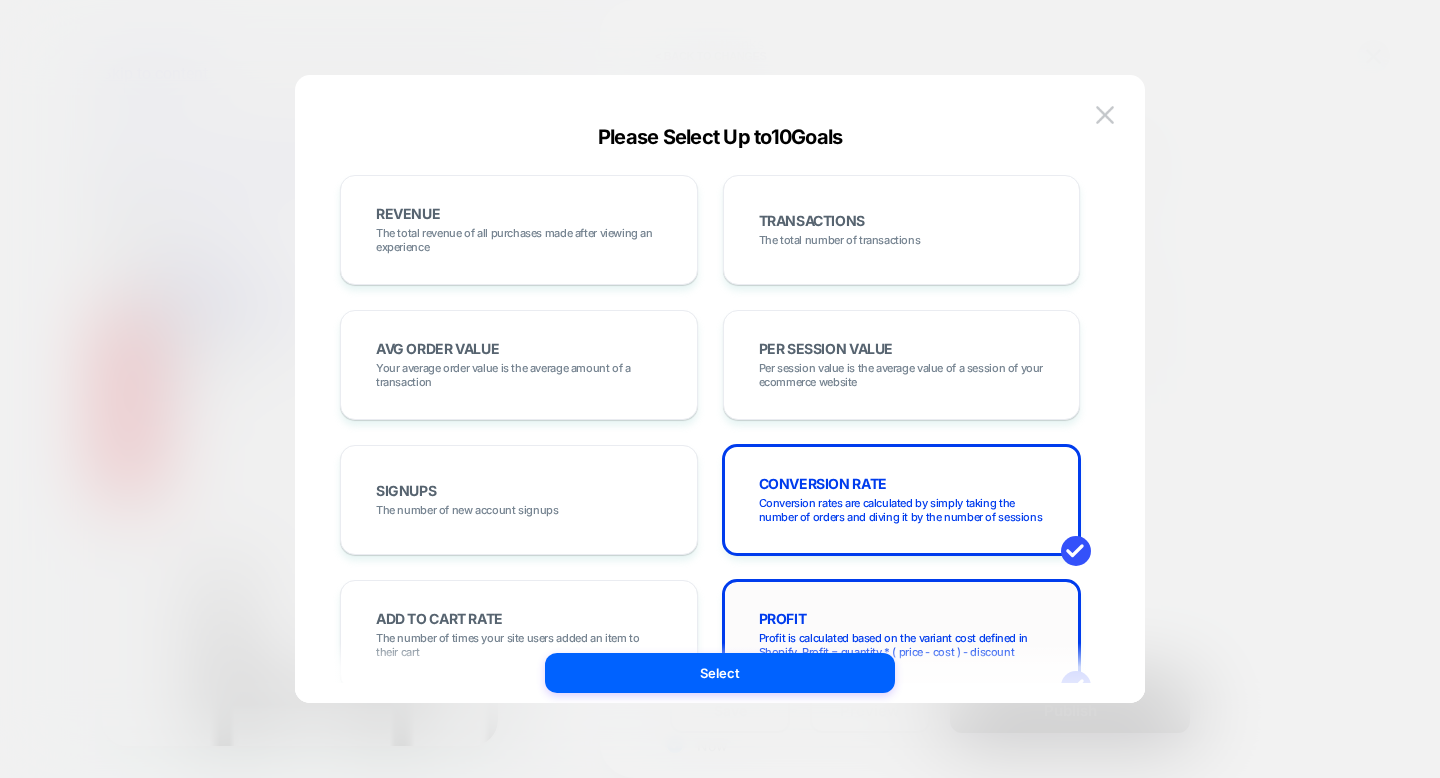 click on "PROFIT Profit is calculated based on the variant cost defined in Shopify, Profit = quantity * ( price - cost ) - discount" at bounding box center (902, 635) 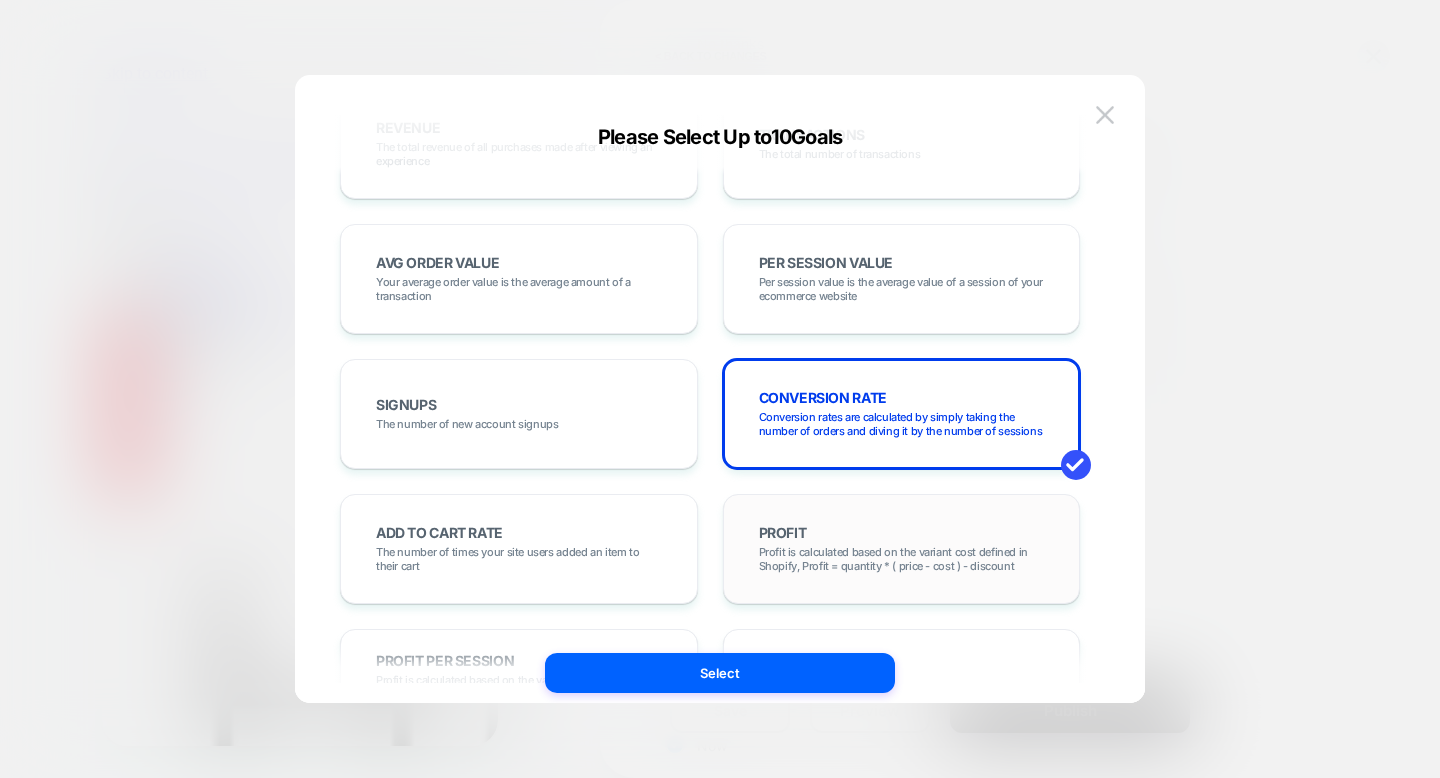 scroll, scrollTop: 0, scrollLeft: 0, axis: both 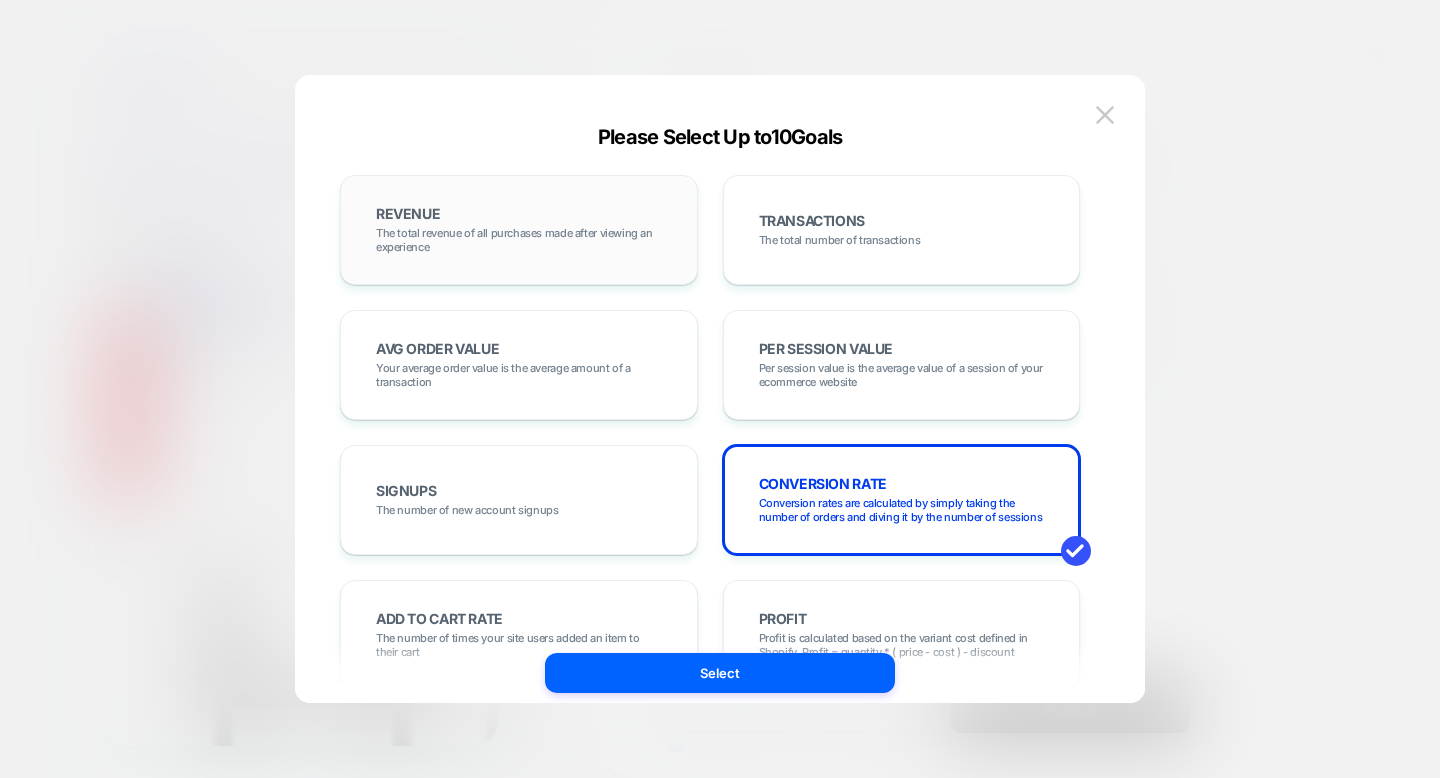 click on "The total revenue of all purchases made after viewing an experience" at bounding box center [519, 240] 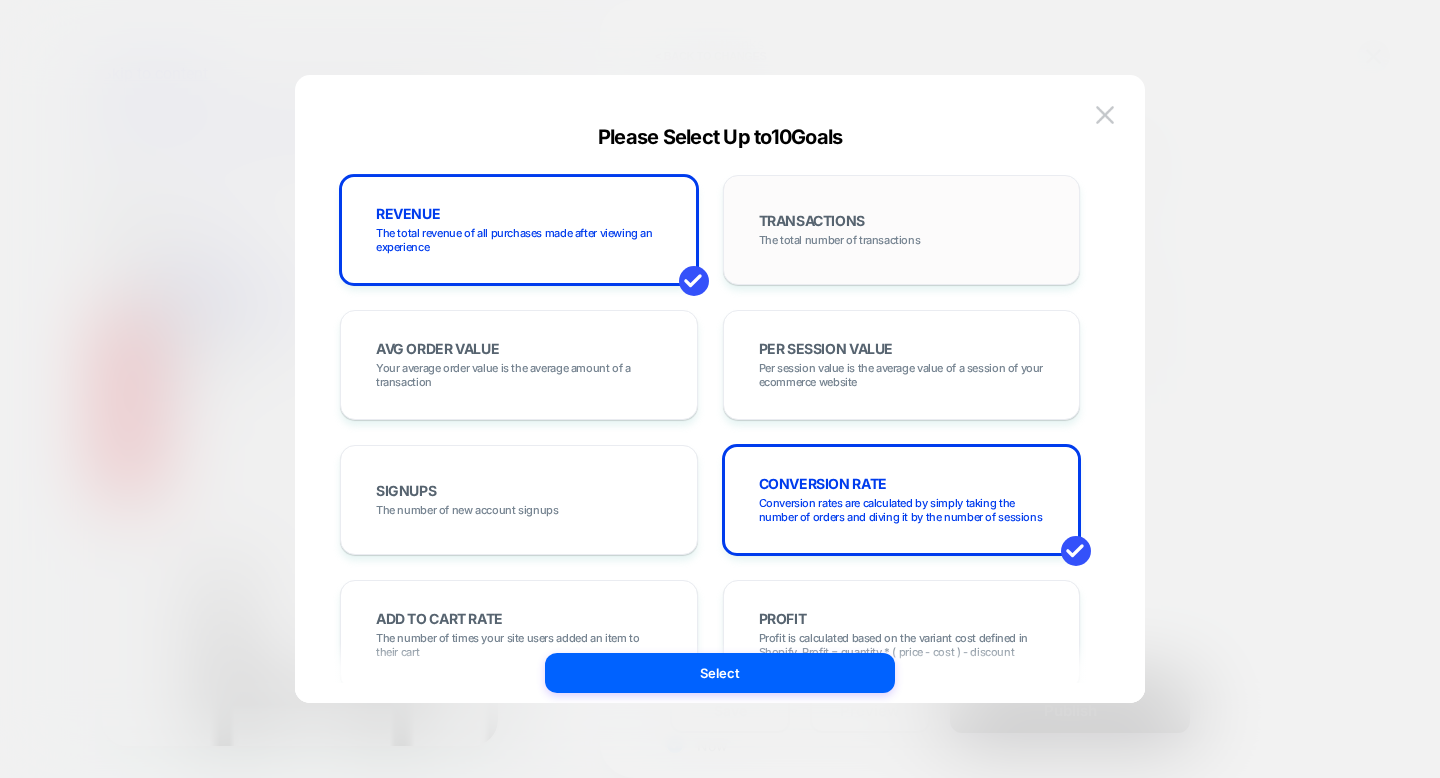 click on "TRANSACTIONS The total number of transactions" at bounding box center (902, 230) 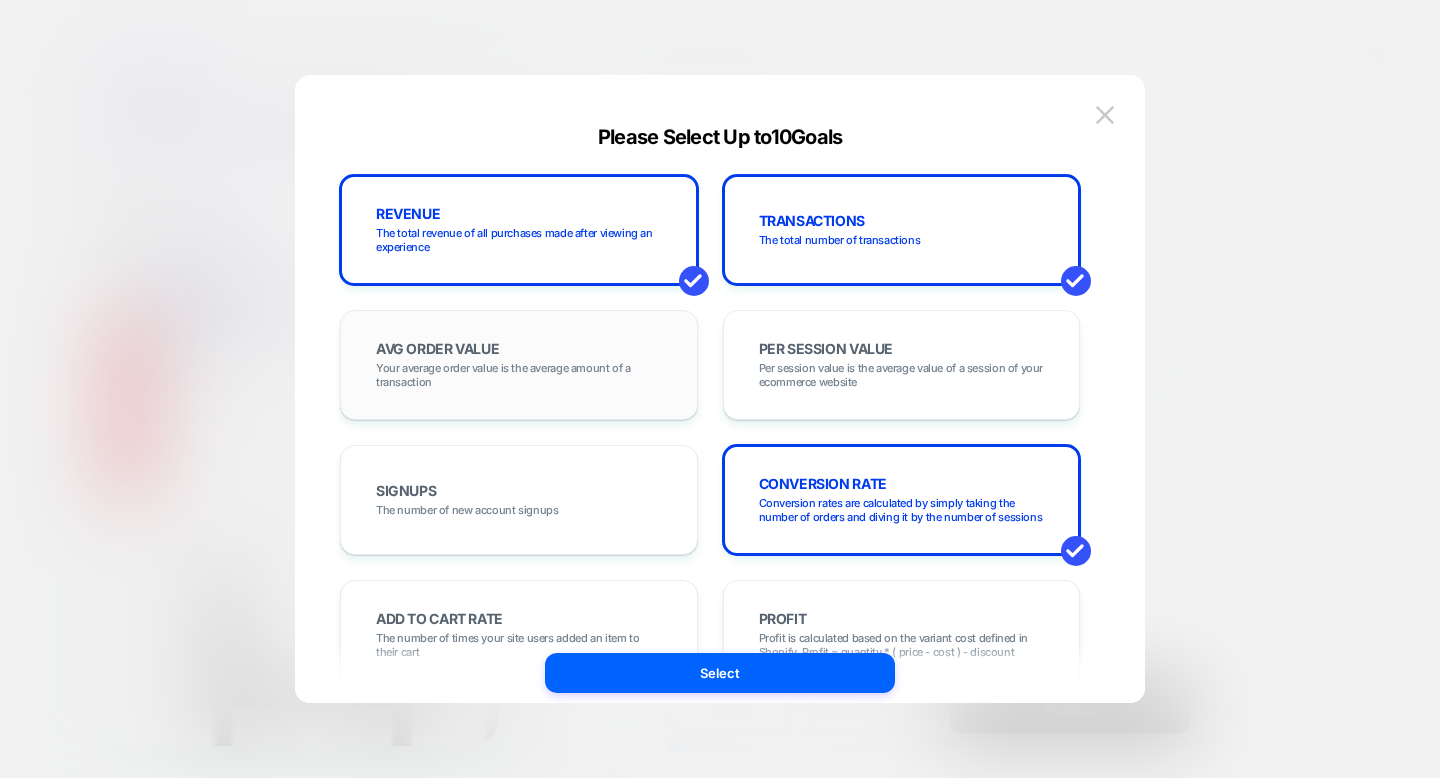 click on "AVG ORDER VALUE Your average order value is the average amount of a transaction" at bounding box center (519, 365) 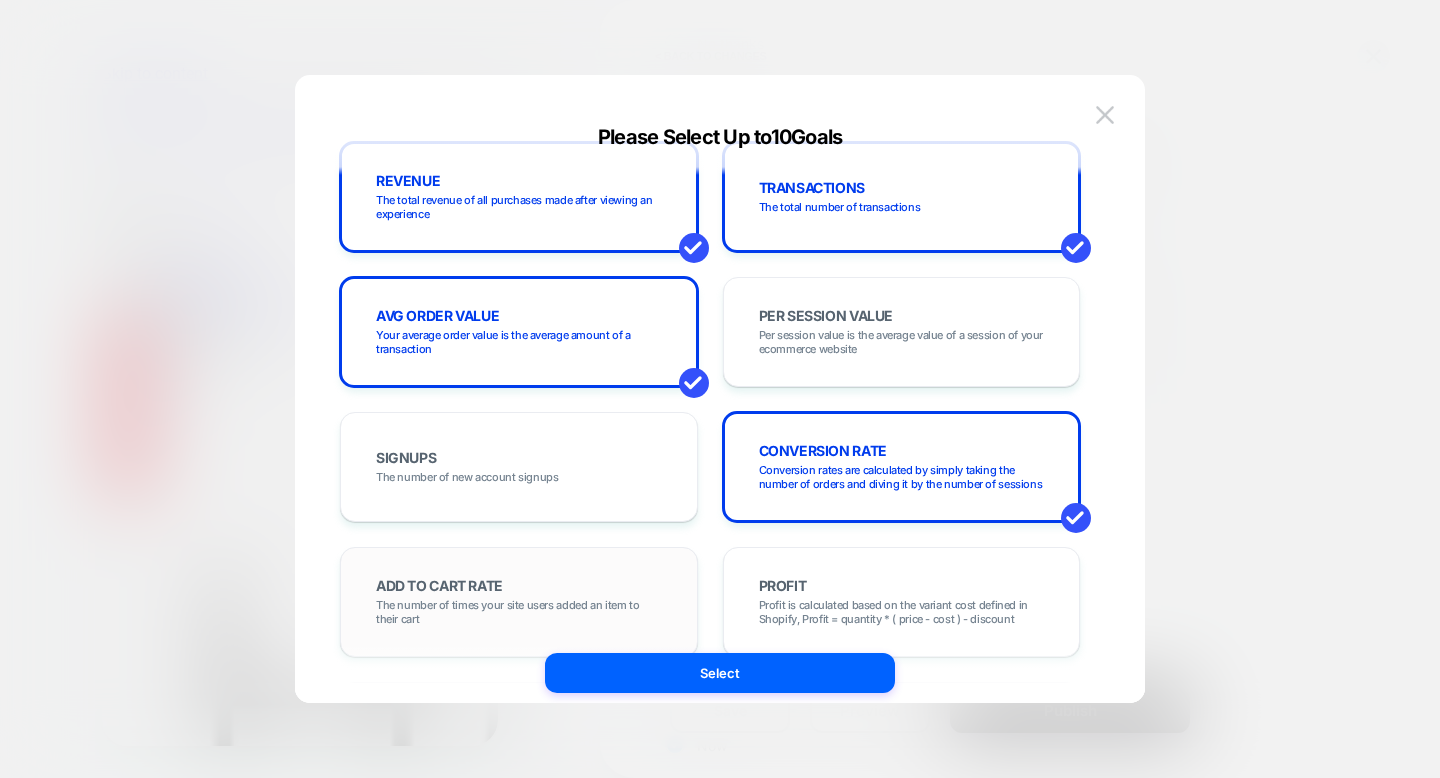 click on "ADD TO CART RATE" at bounding box center [439, 586] 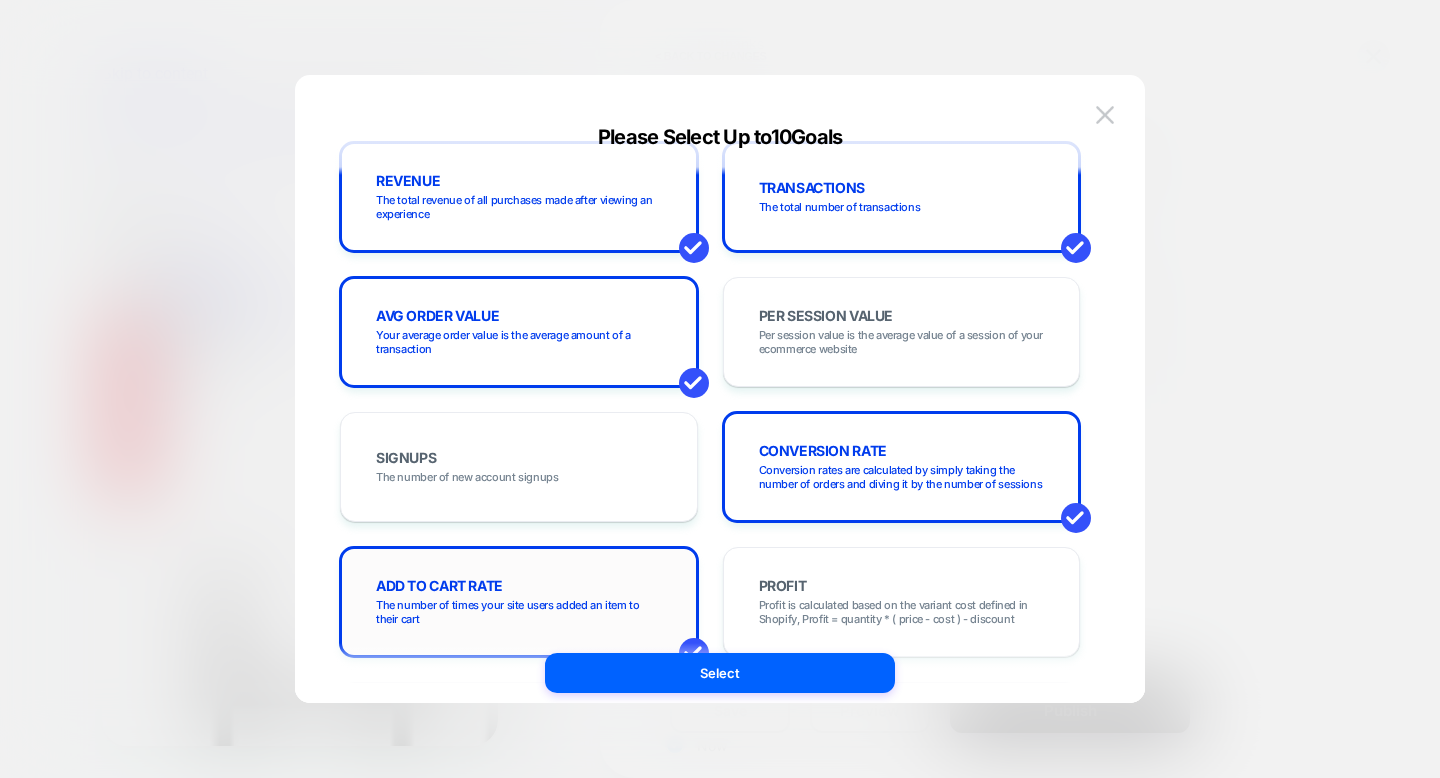 scroll, scrollTop: 190, scrollLeft: 0, axis: vertical 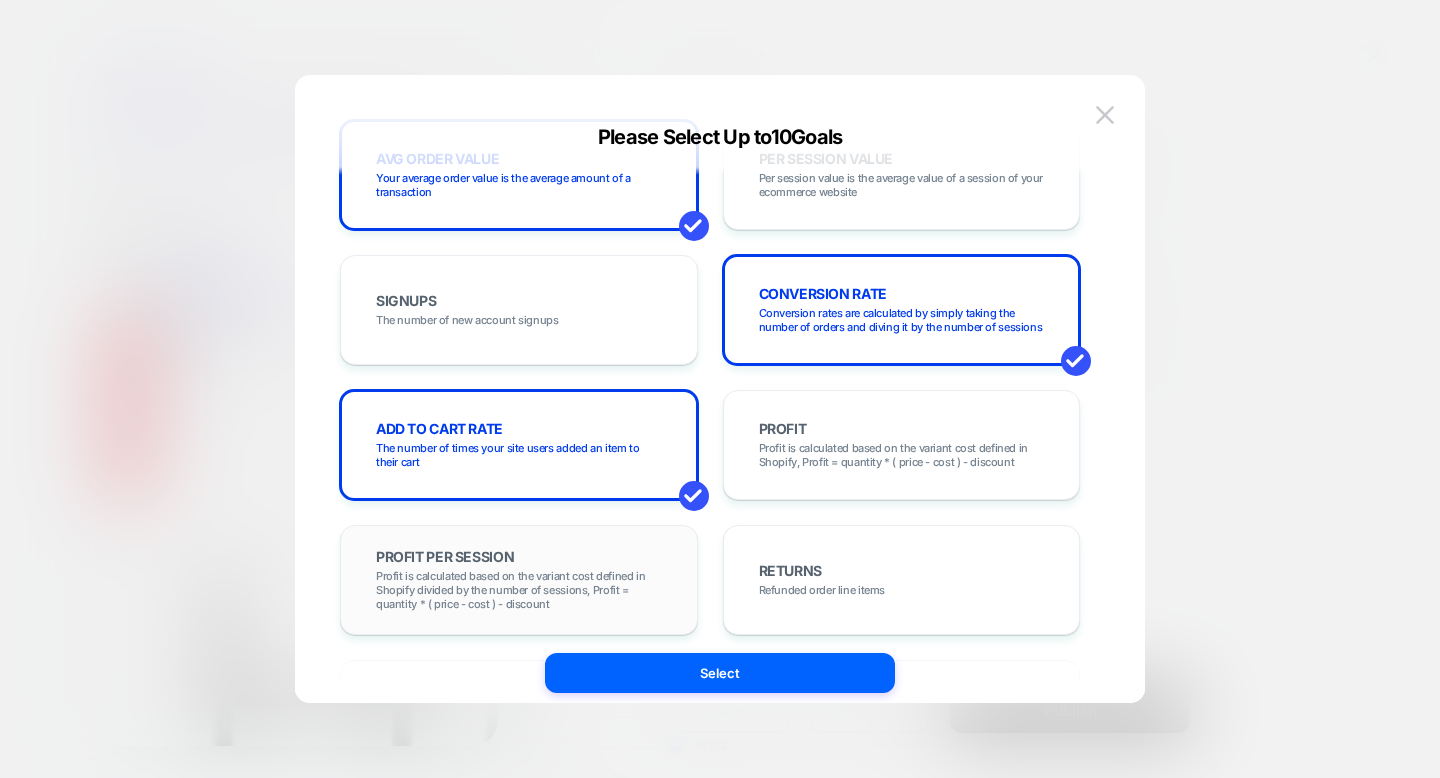 drag, startPoint x: 546, startPoint y: 585, endPoint x: 636, endPoint y: 600, distance: 91.24144 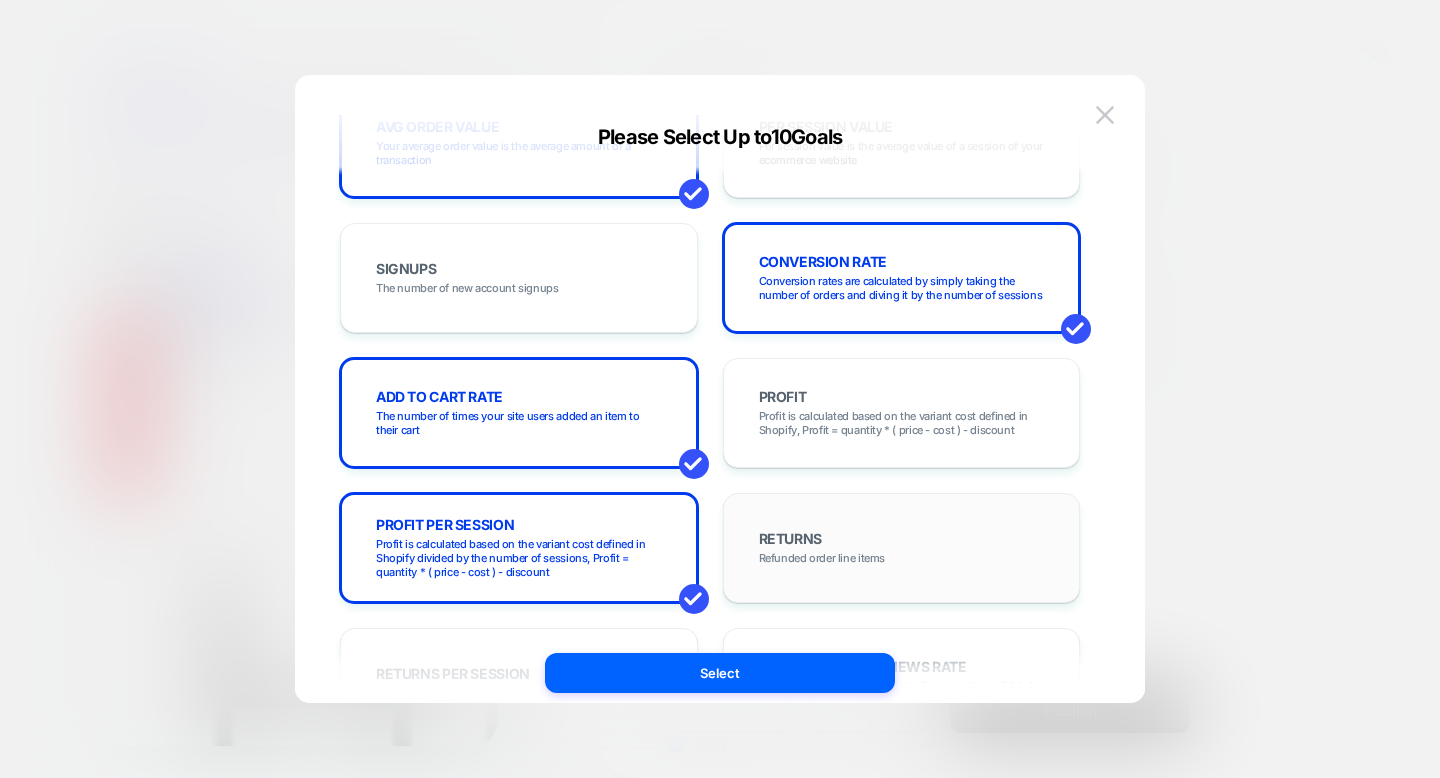 drag, startPoint x: 542, startPoint y: 550, endPoint x: 951, endPoint y: 561, distance: 409.1479 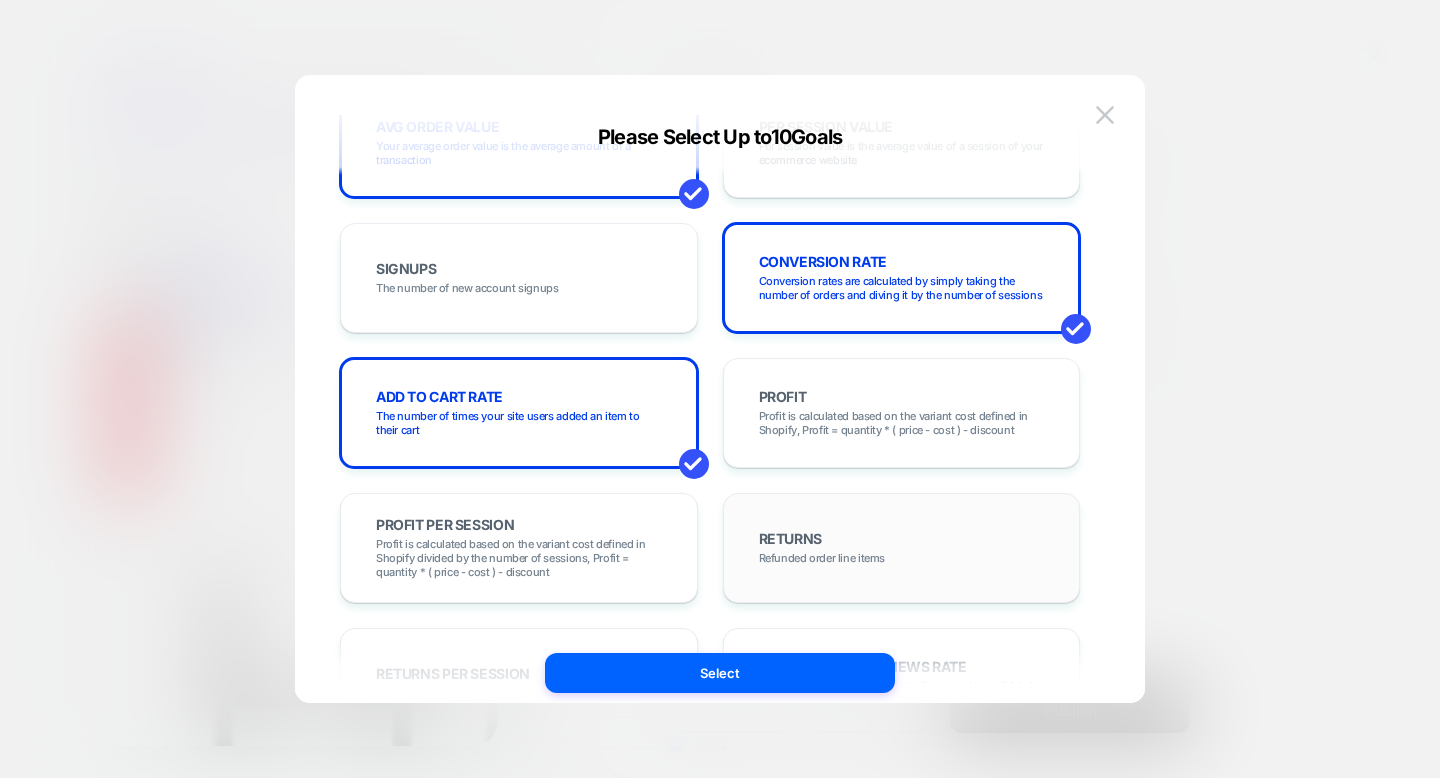 click on "RETURNS Refunded order line items" at bounding box center (902, 548) 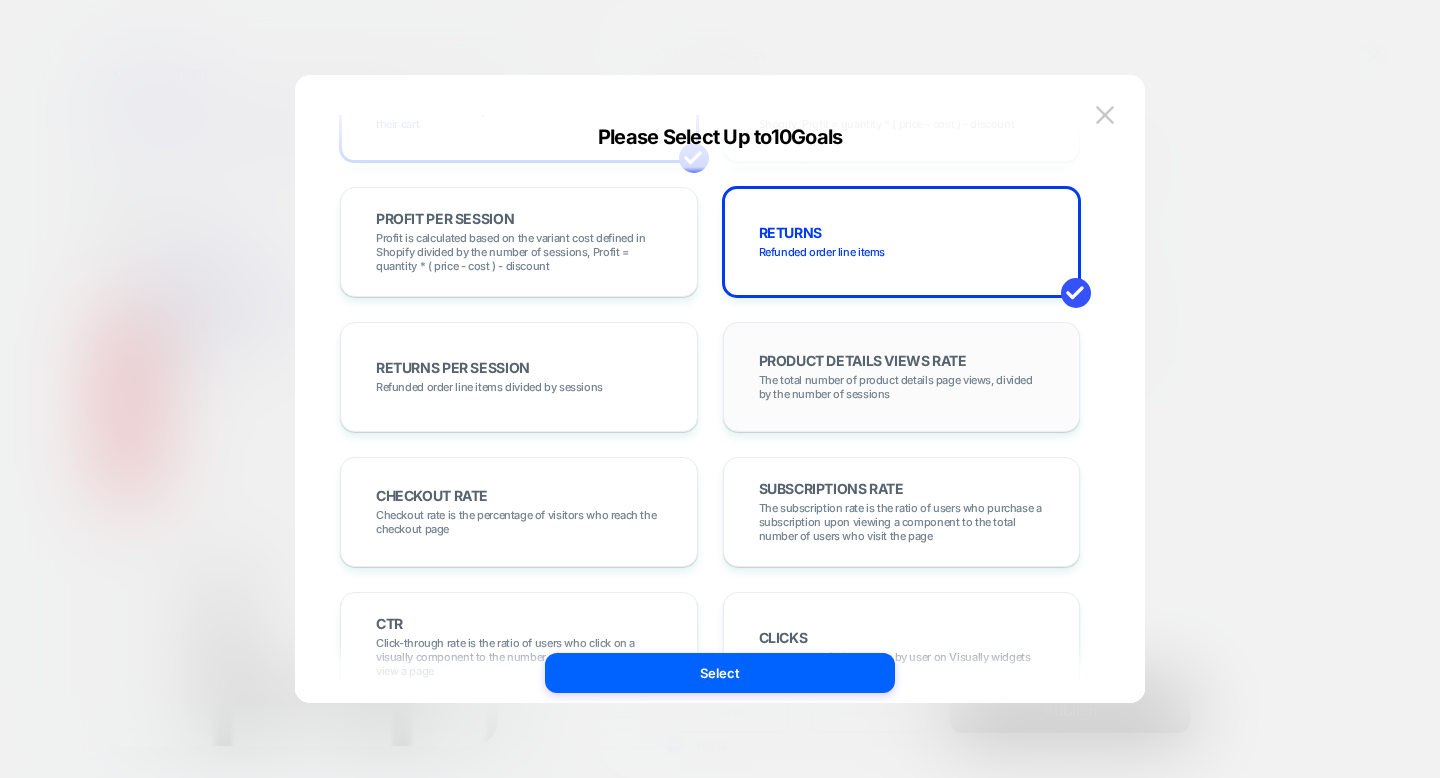 scroll, scrollTop: 529, scrollLeft: 0, axis: vertical 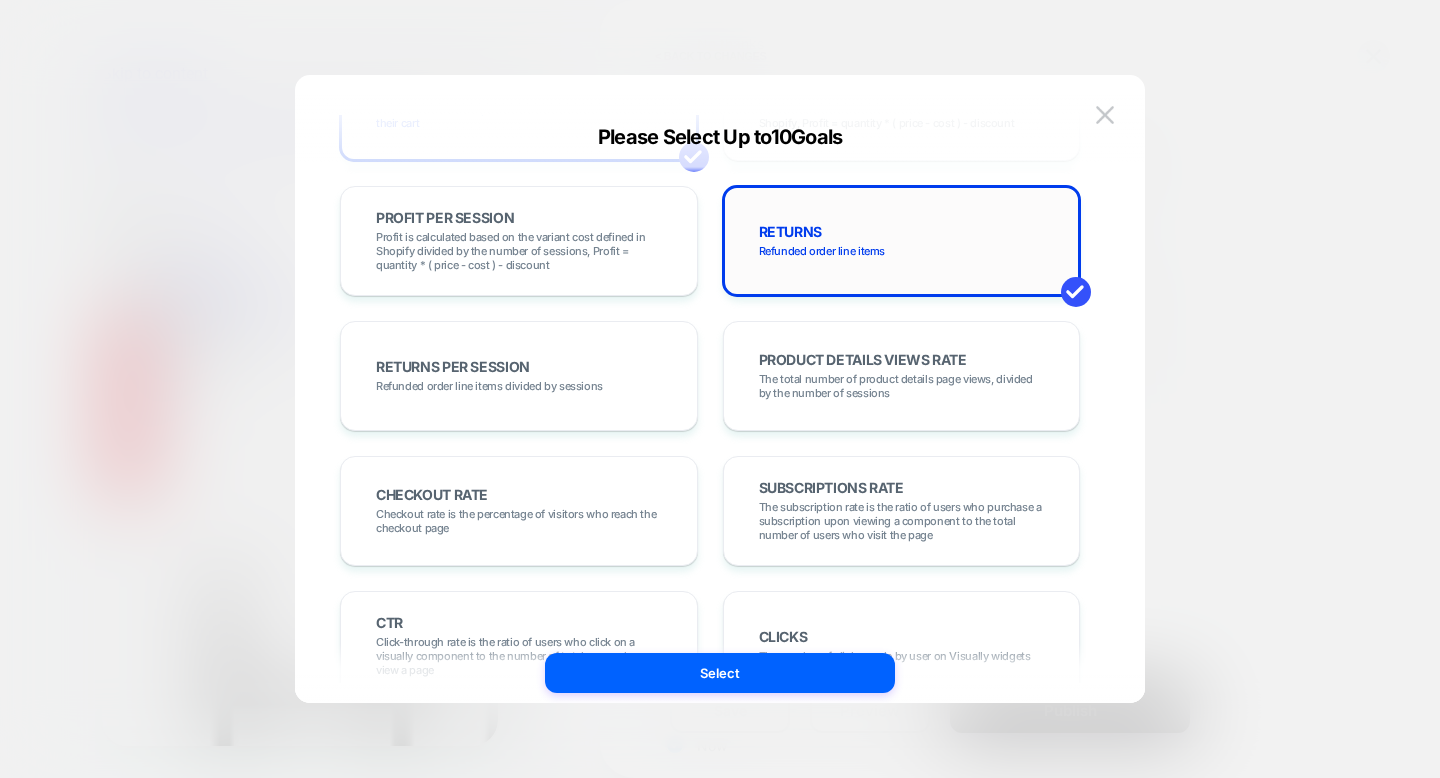 click on "RETURNS Refunded order line items" at bounding box center [902, 241] 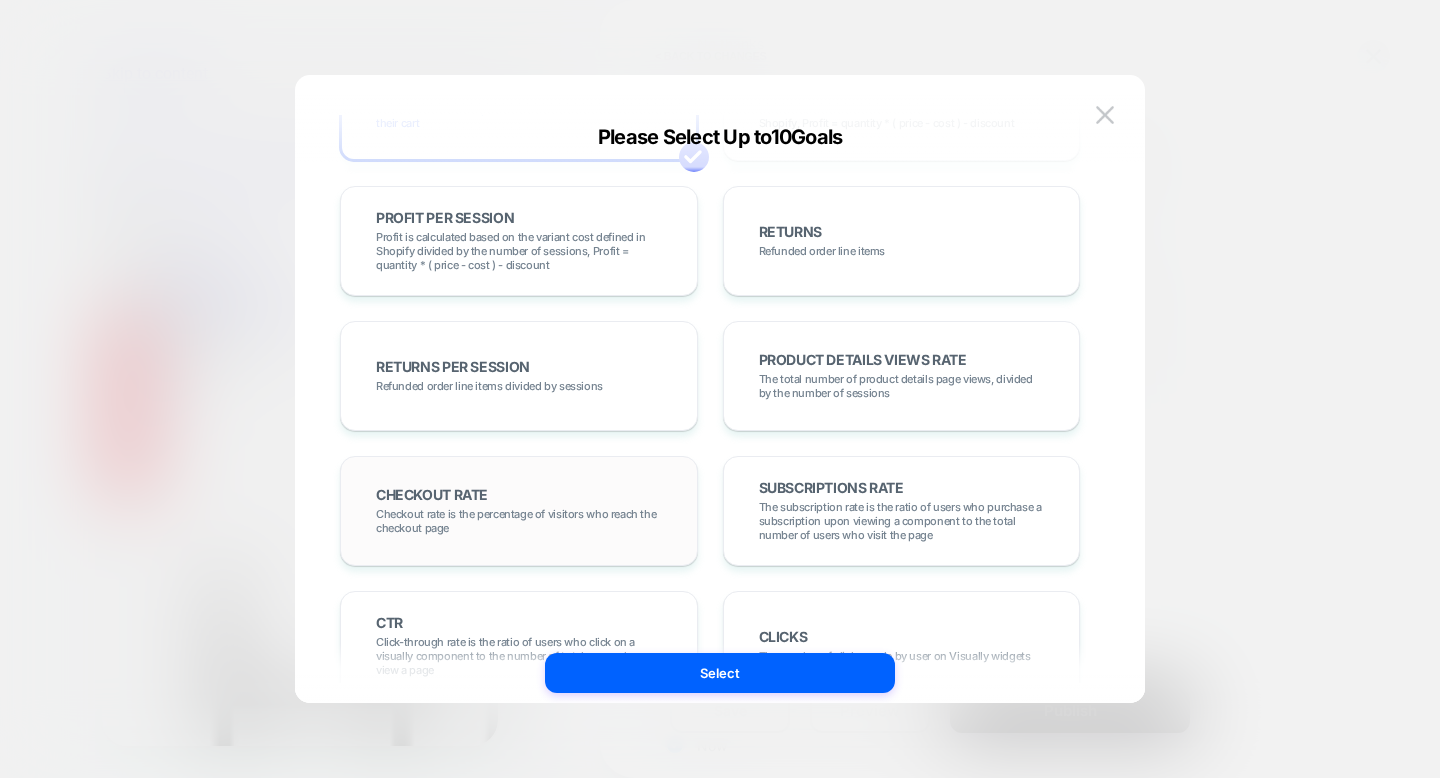 click on "Checkout rate is the percentage of visitors who reach the checkout page" at bounding box center [519, 521] 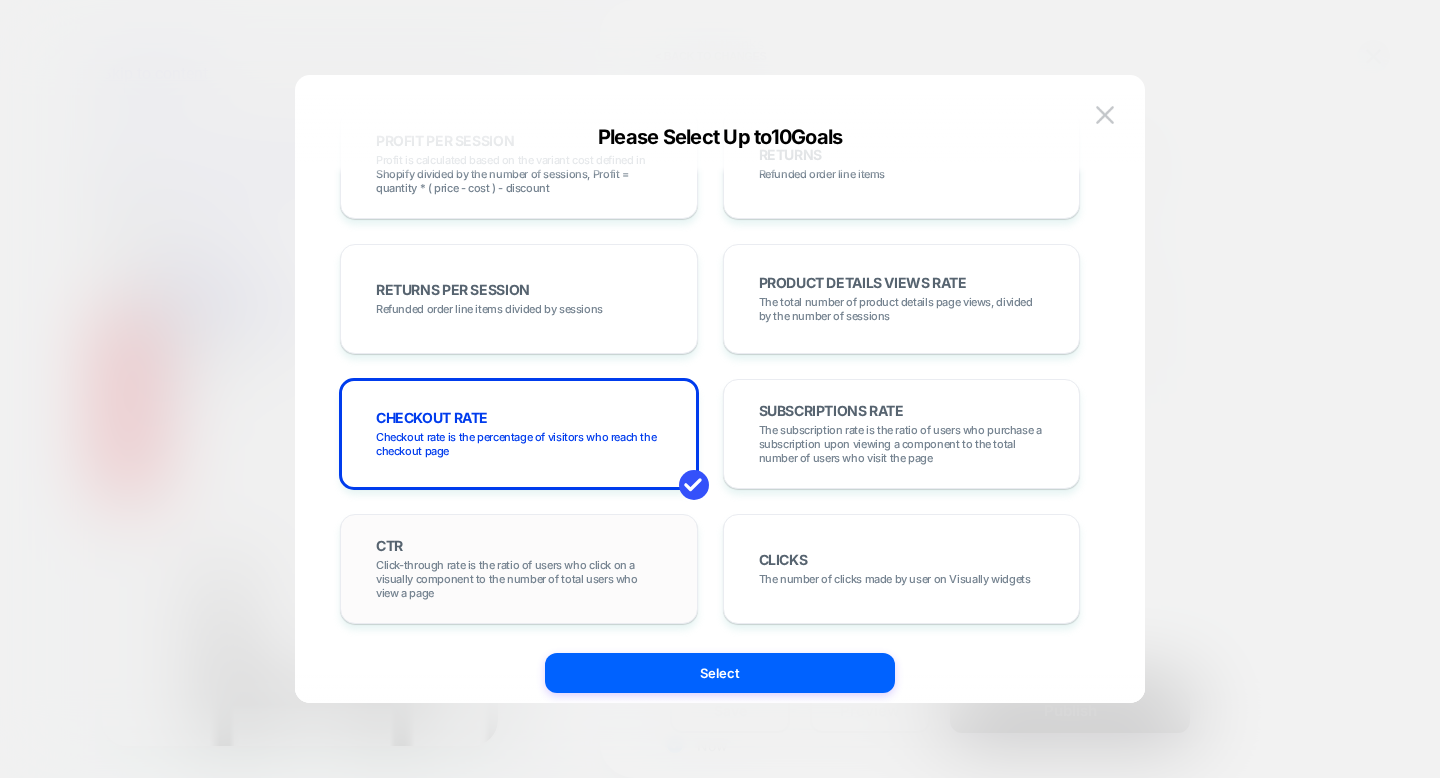 scroll, scrollTop: 607, scrollLeft: 0, axis: vertical 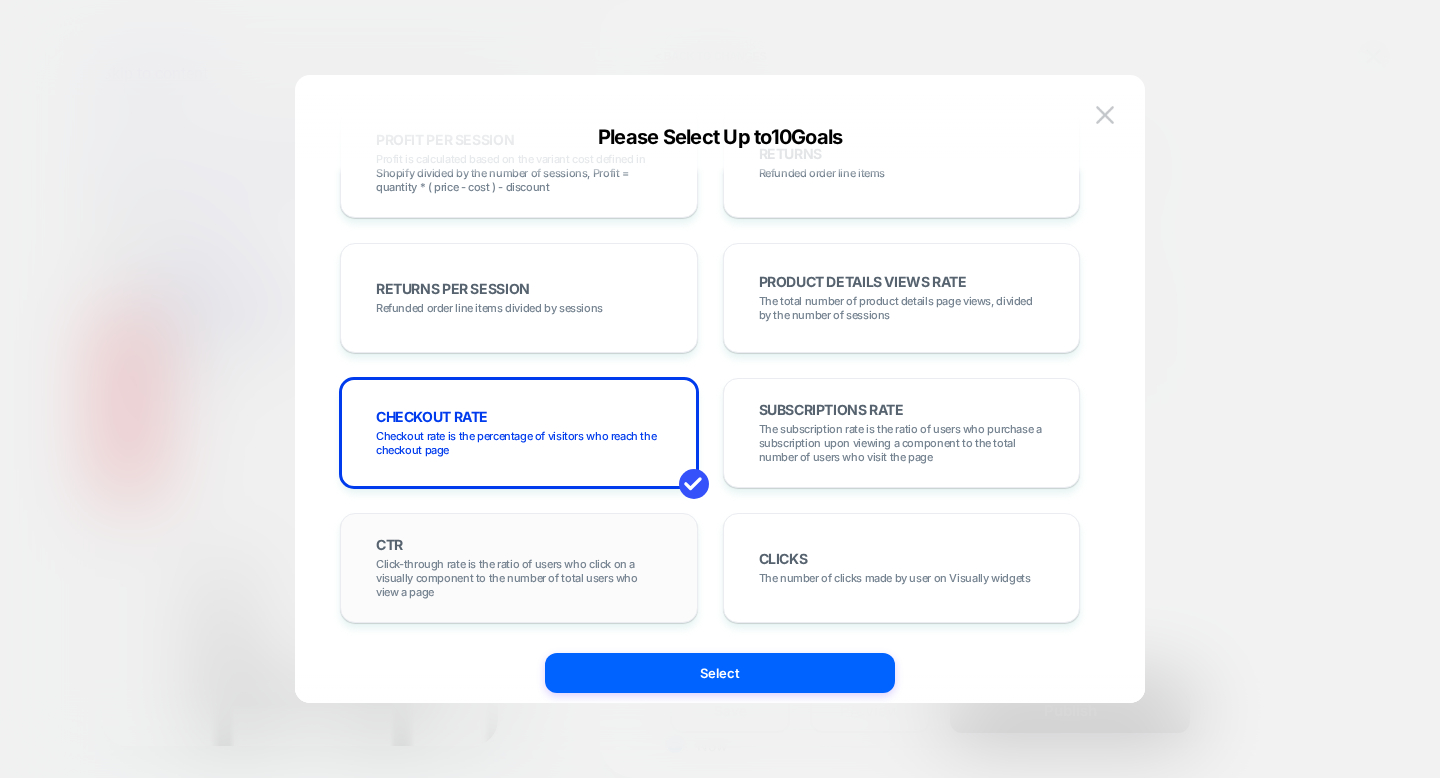drag, startPoint x: 512, startPoint y: 579, endPoint x: 583, endPoint y: 587, distance: 71.44928 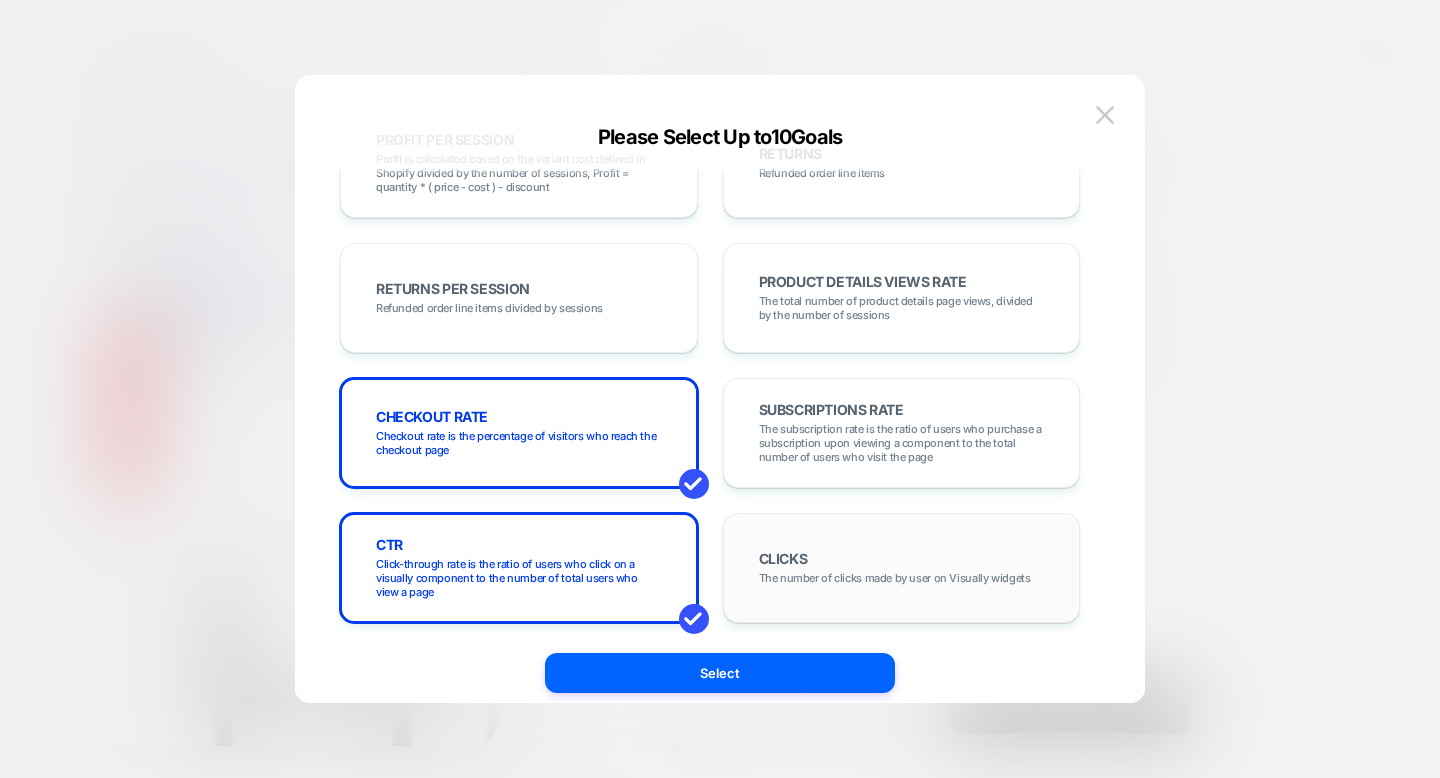click on "CLICKS The number of clicks made by user on Visually widgets" at bounding box center [902, 568] 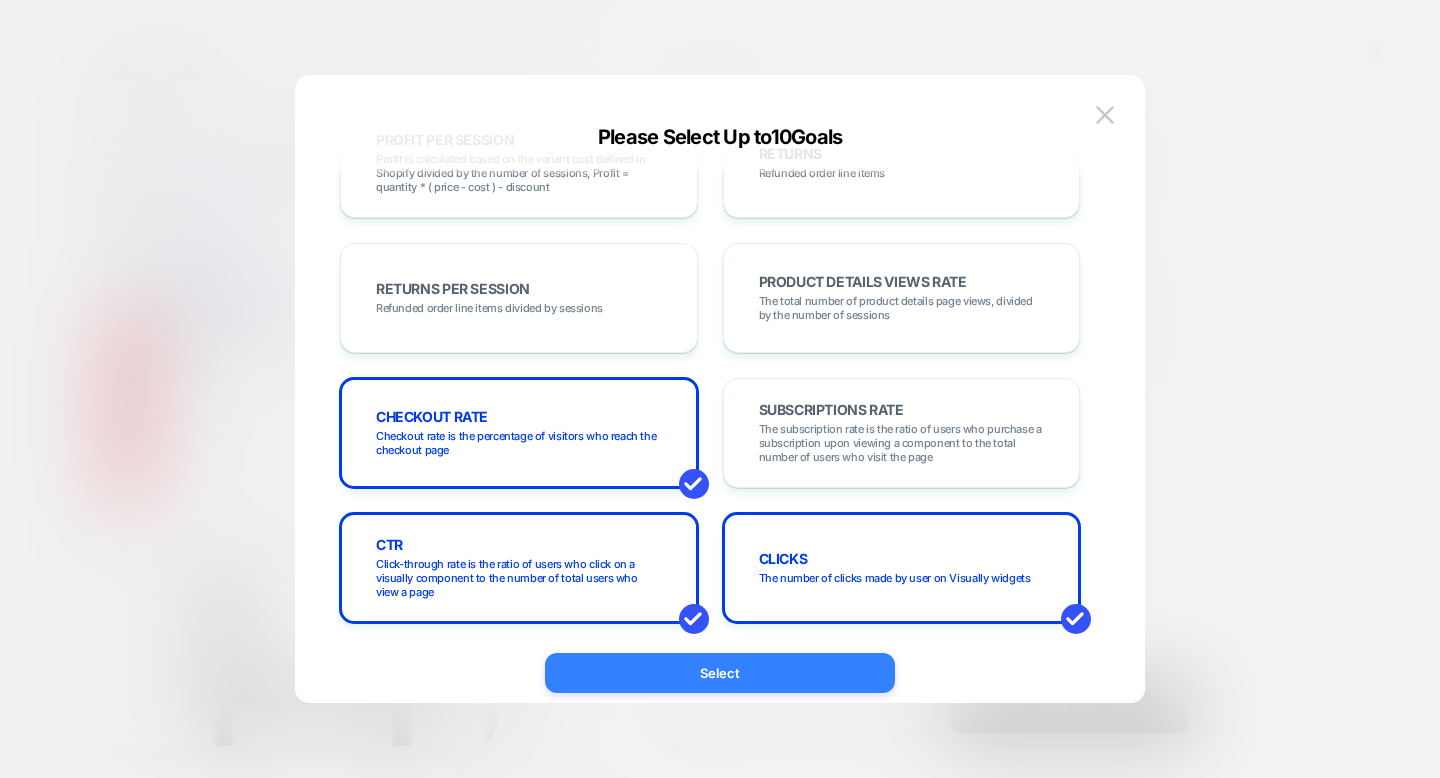 click on "Select" at bounding box center [720, 673] 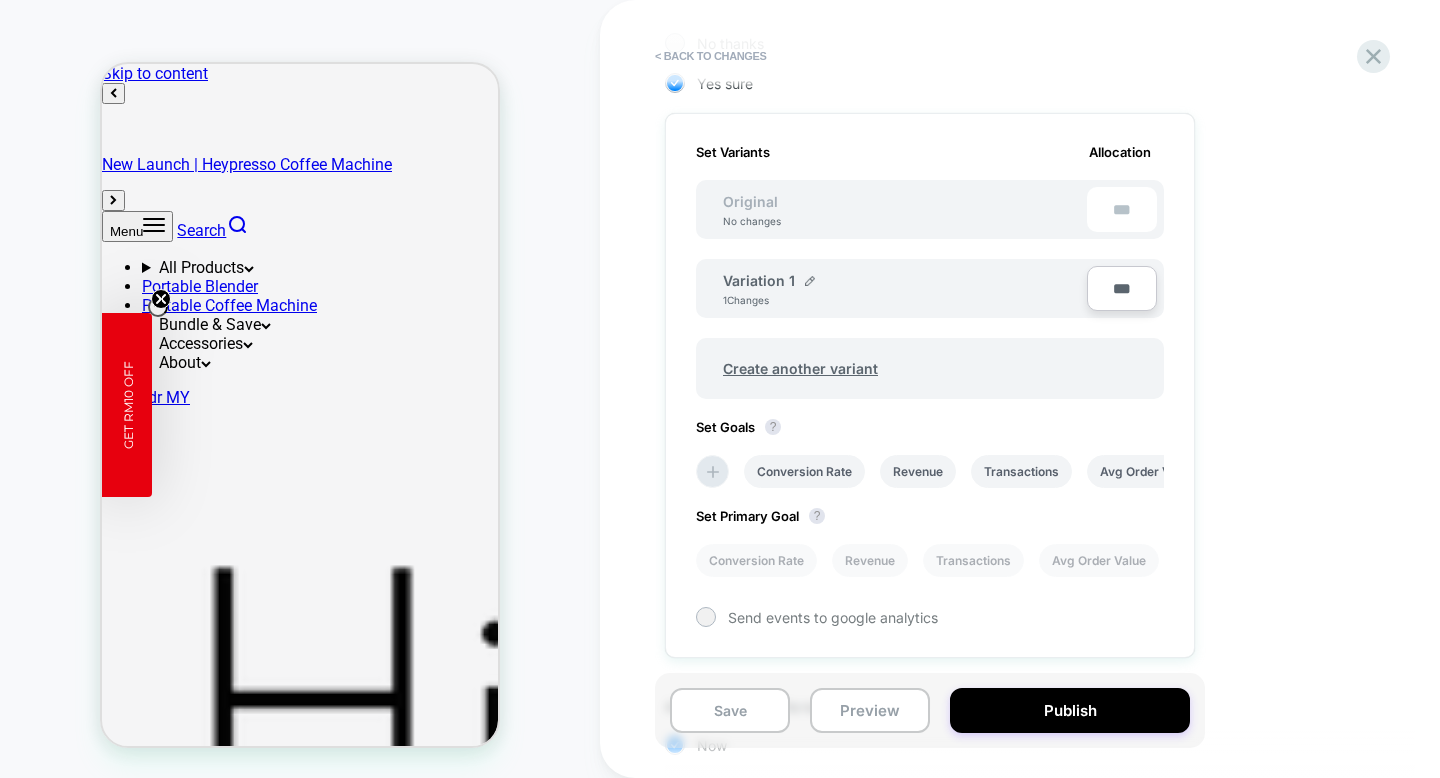 scroll, scrollTop: 663, scrollLeft: 0, axis: vertical 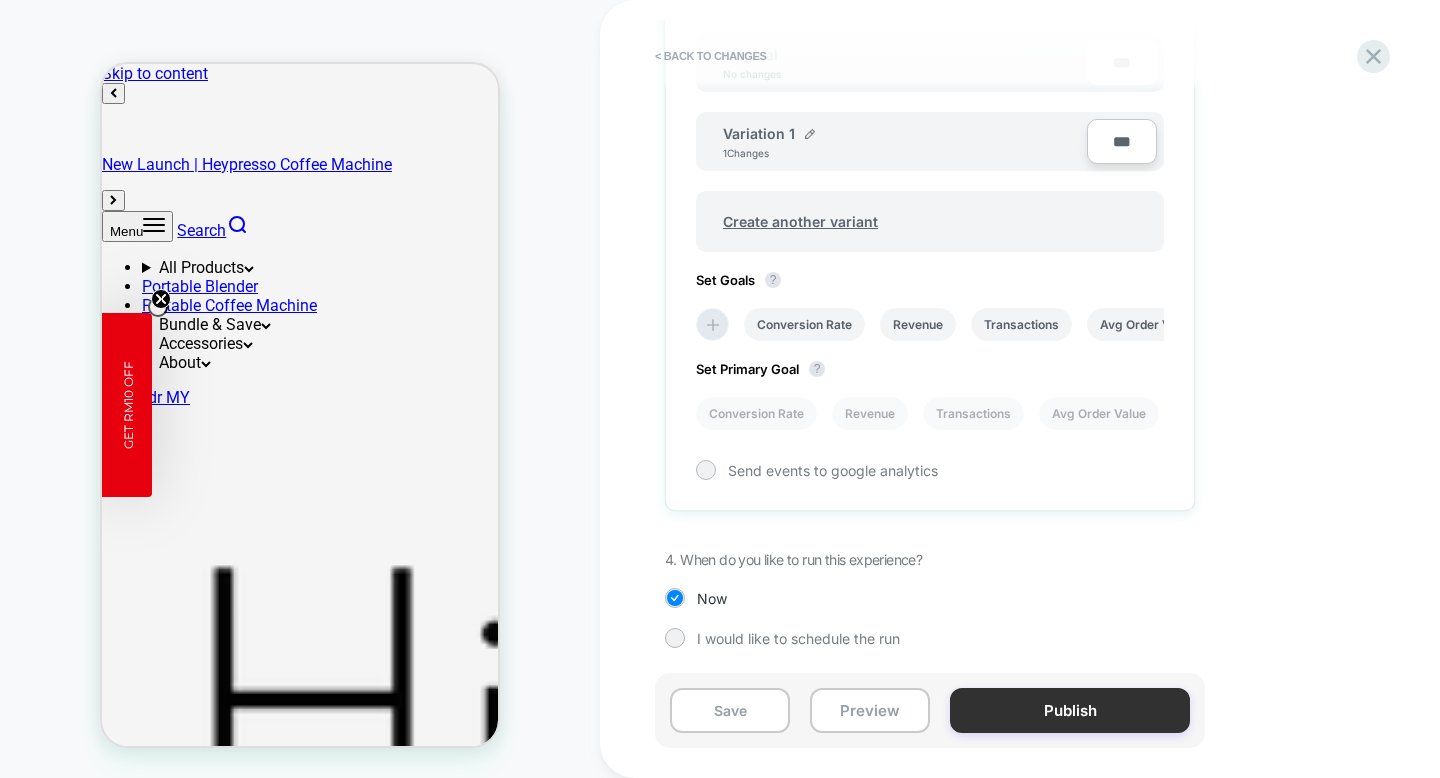 click on "Publish" at bounding box center [1070, 710] 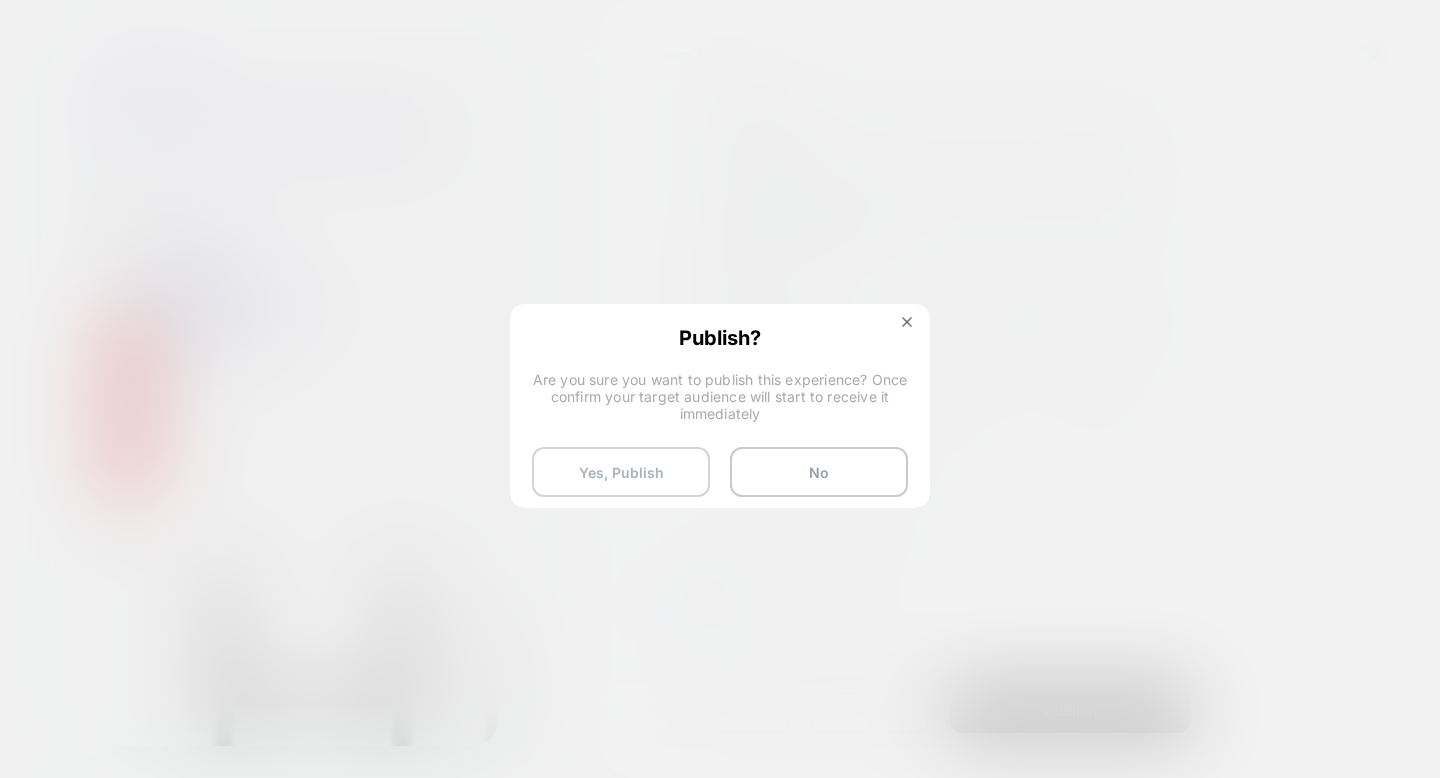 click on "Yes, Publish" at bounding box center (621, 472) 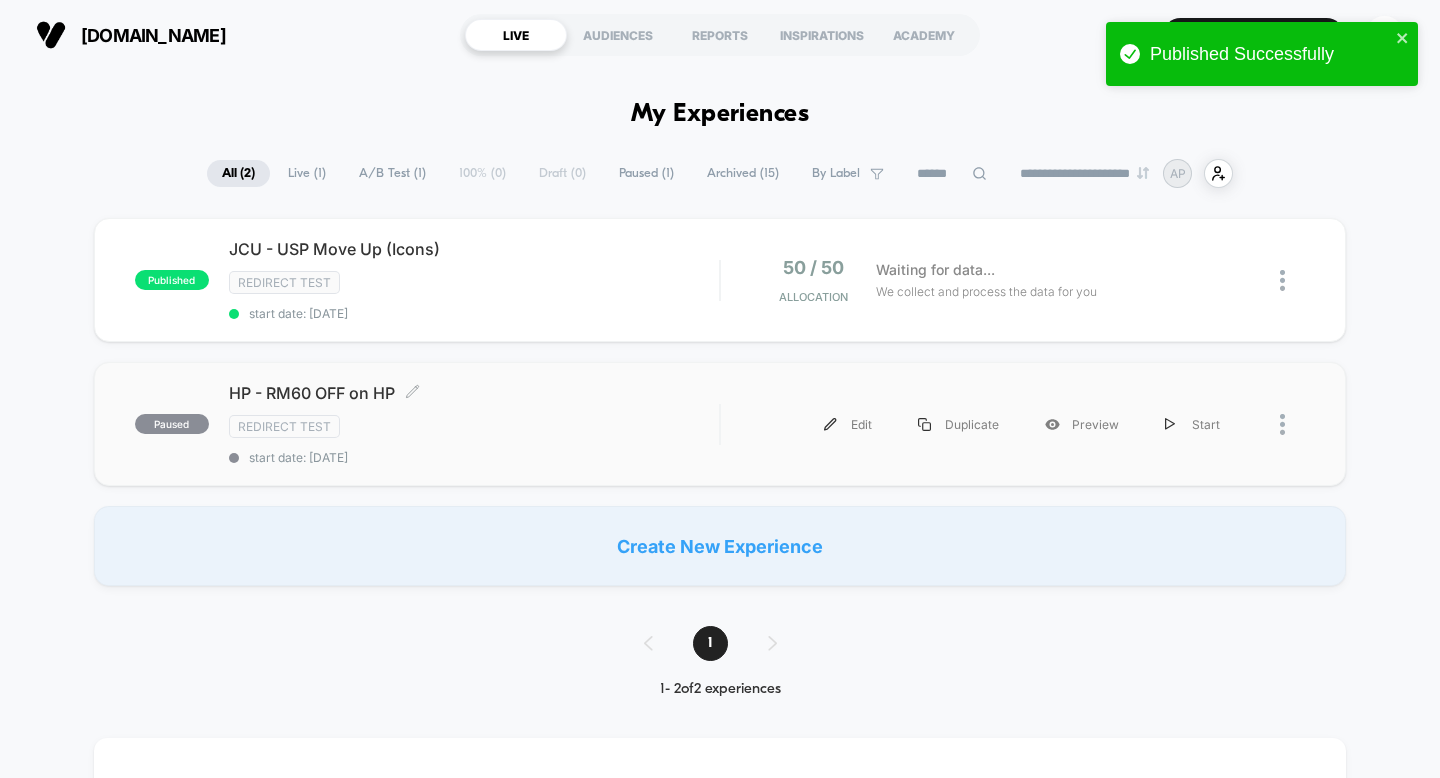 drag, startPoint x: 632, startPoint y: 404, endPoint x: 646, endPoint y: 415, distance: 17.804493 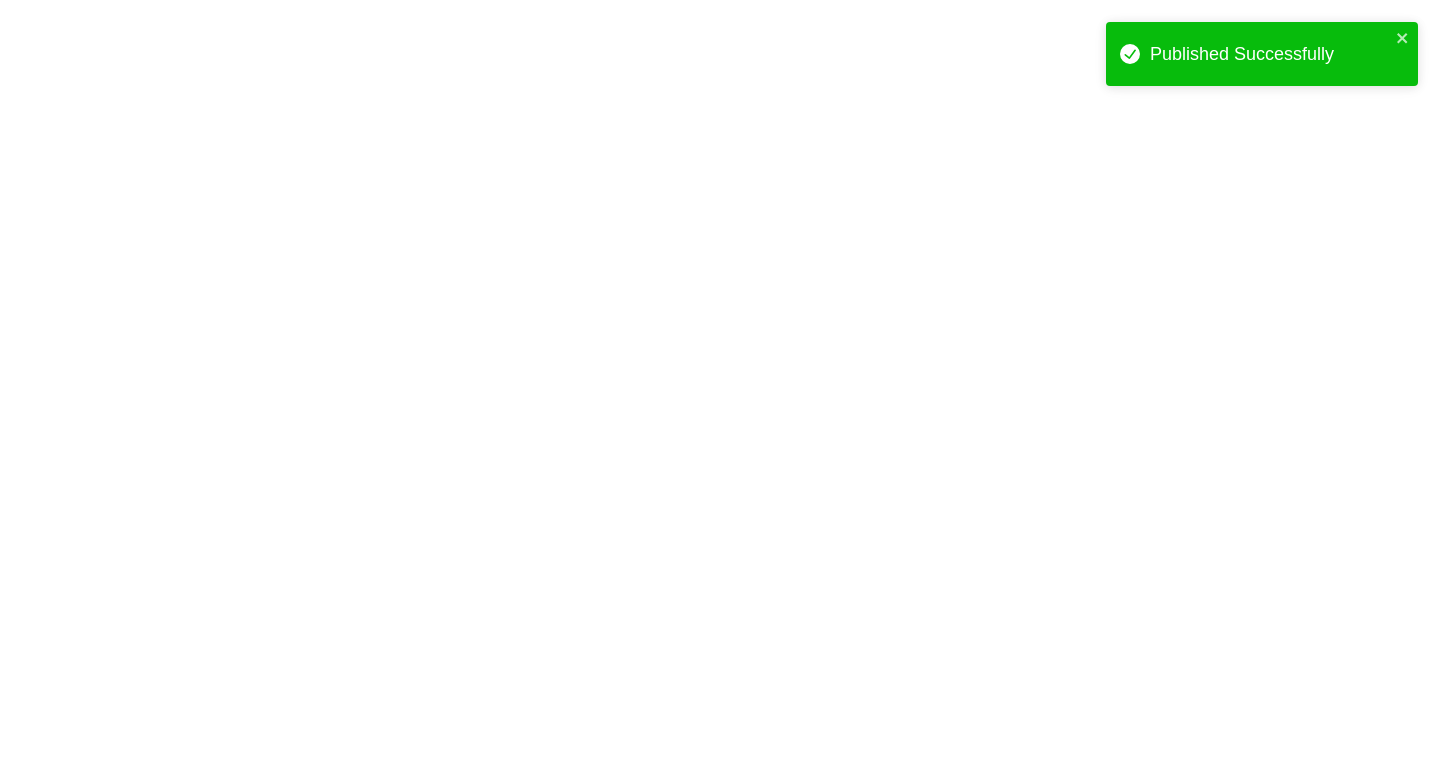 click on "Published Successfully Navigated to [DOMAIN_NAME] | No-code CRO for Shopify
1 *" at bounding box center [720, 4] 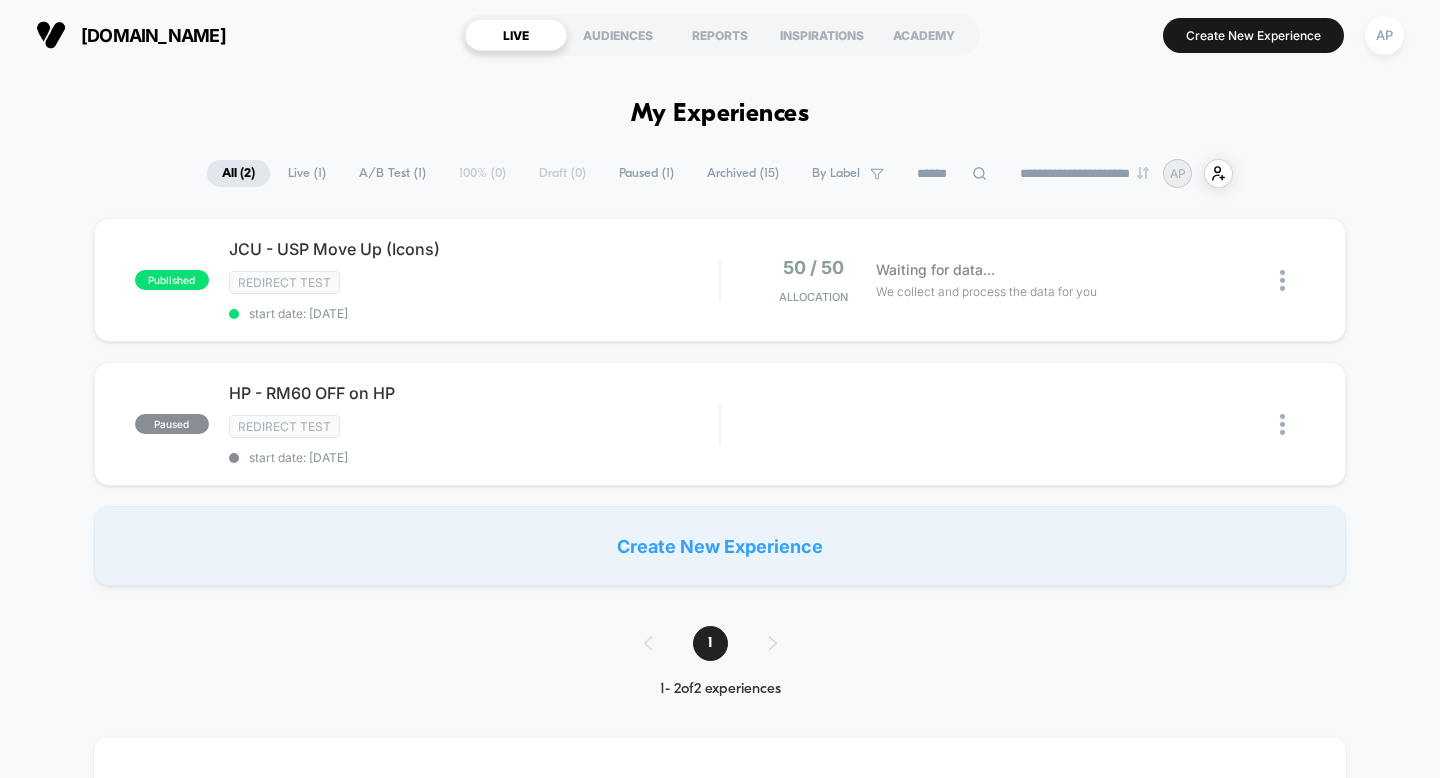 scroll, scrollTop: 0, scrollLeft: 0, axis: both 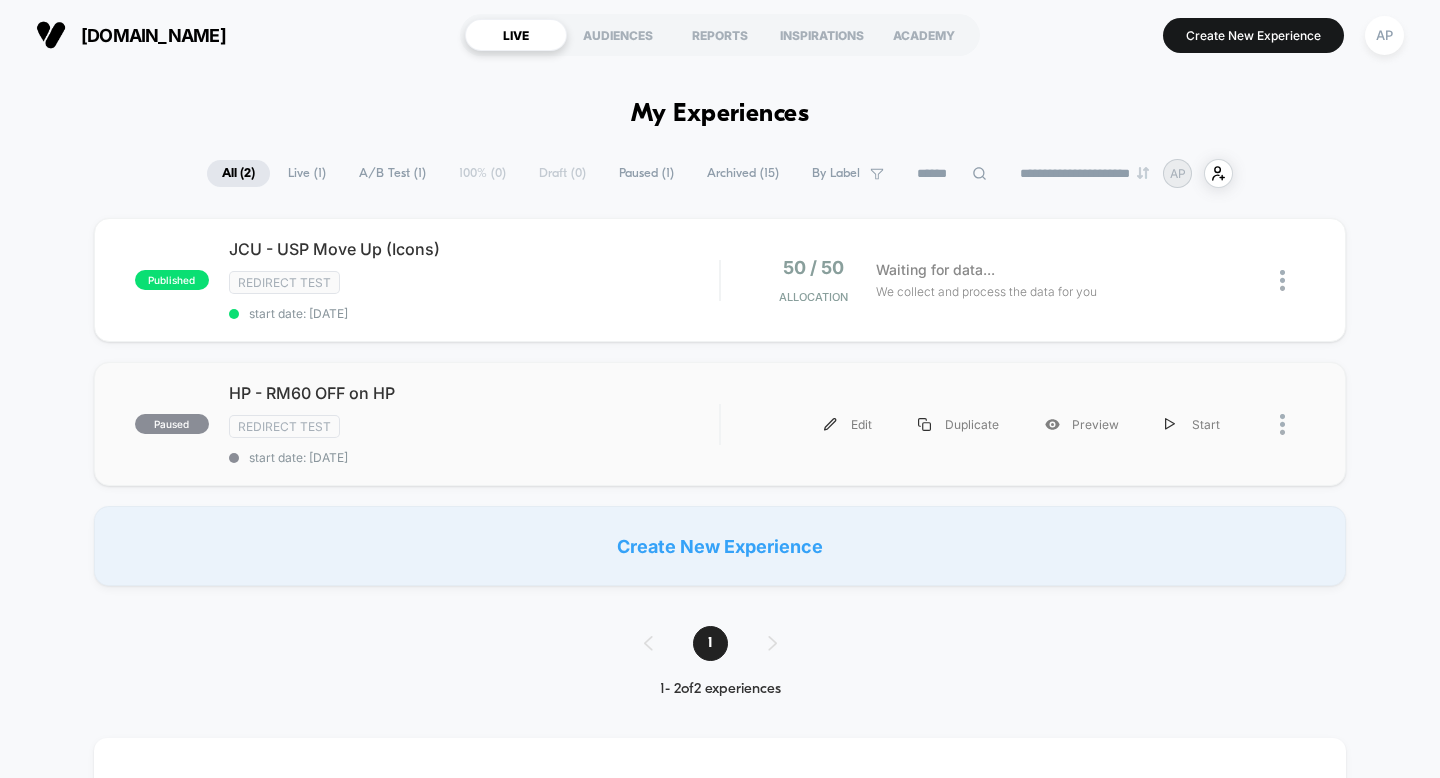 click at bounding box center [1292, 424] 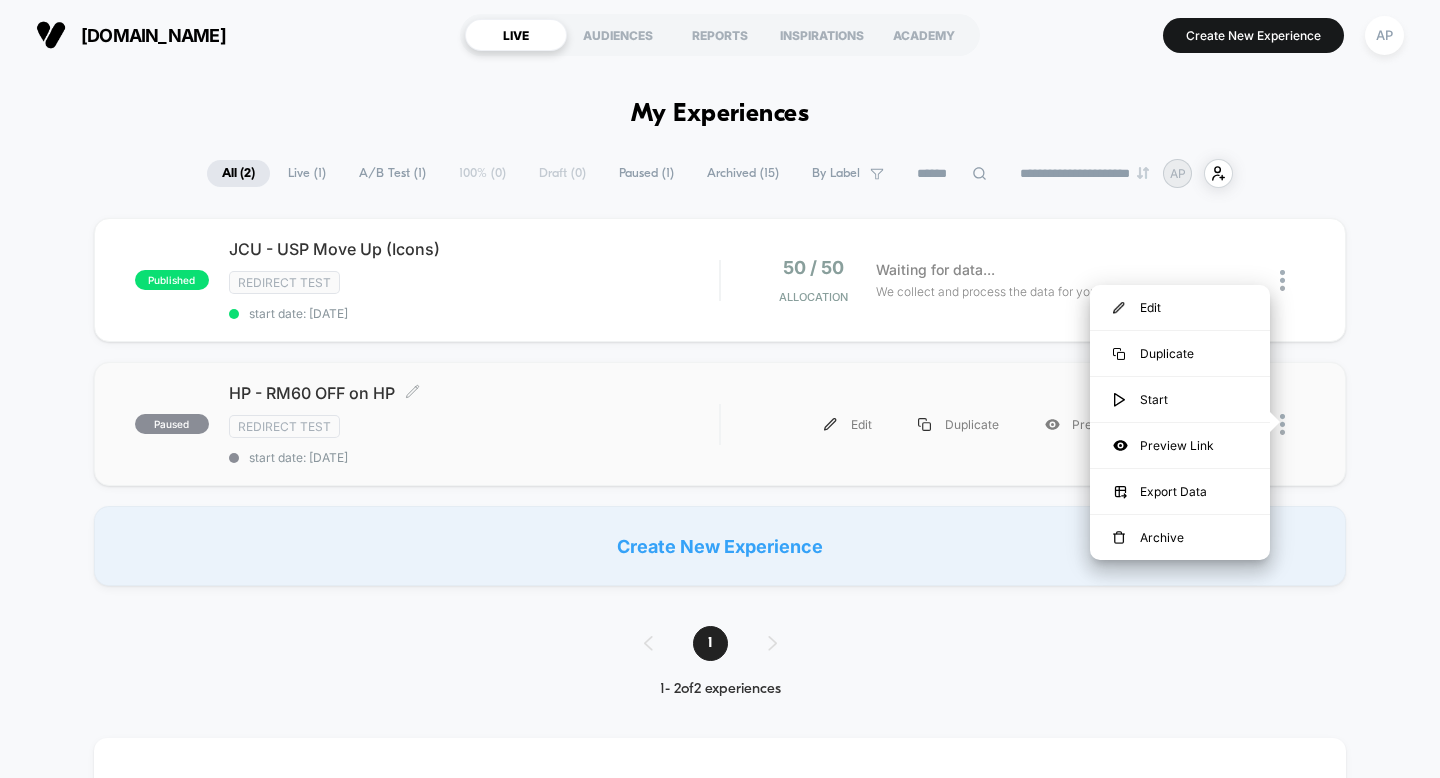 click on "HP - RM60 OFF on HP
Click to edit experience details Click to edit experience details Redirect Test start date: [DATE]" at bounding box center (474, 424) 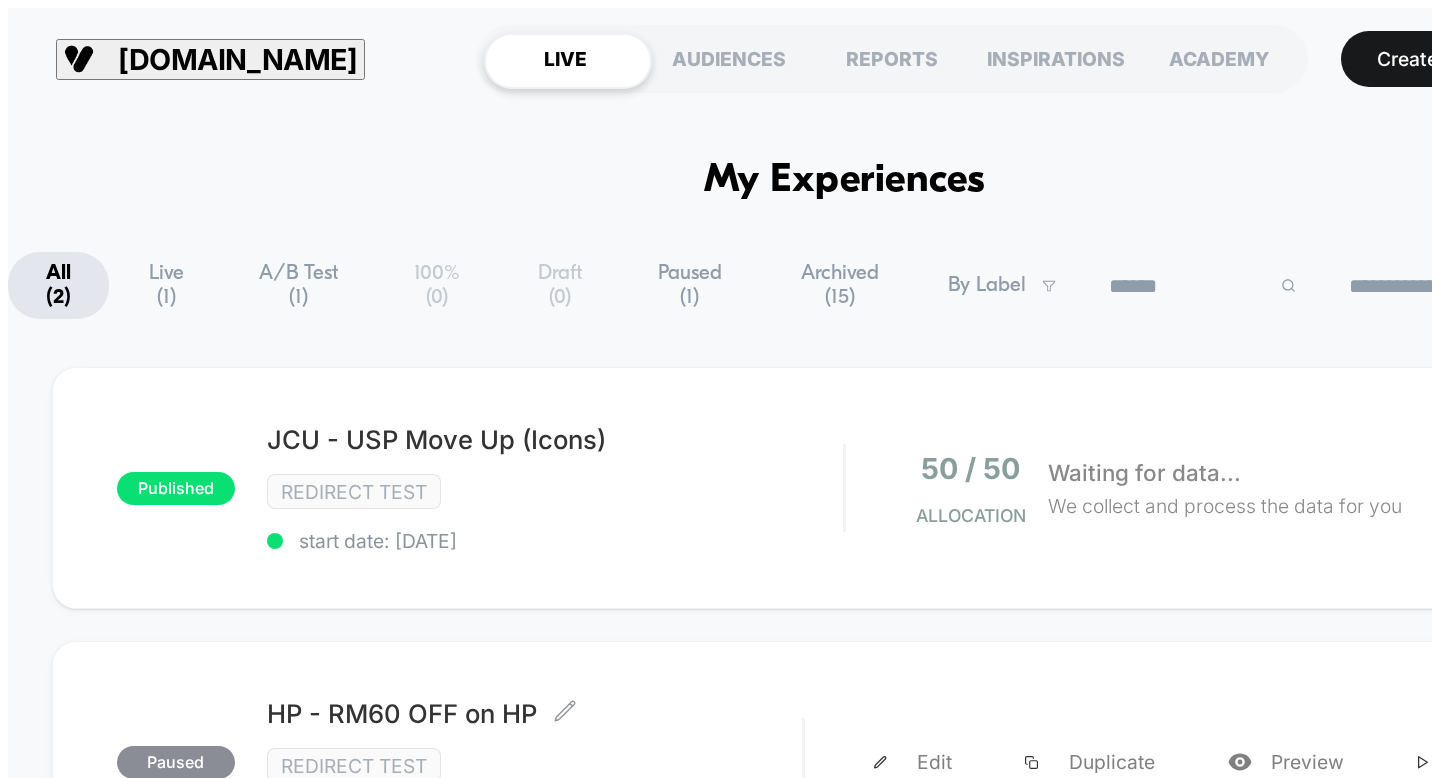 drag, startPoint x: 339, startPoint y: 406, endPoint x: 354, endPoint y: 401, distance: 15.811388 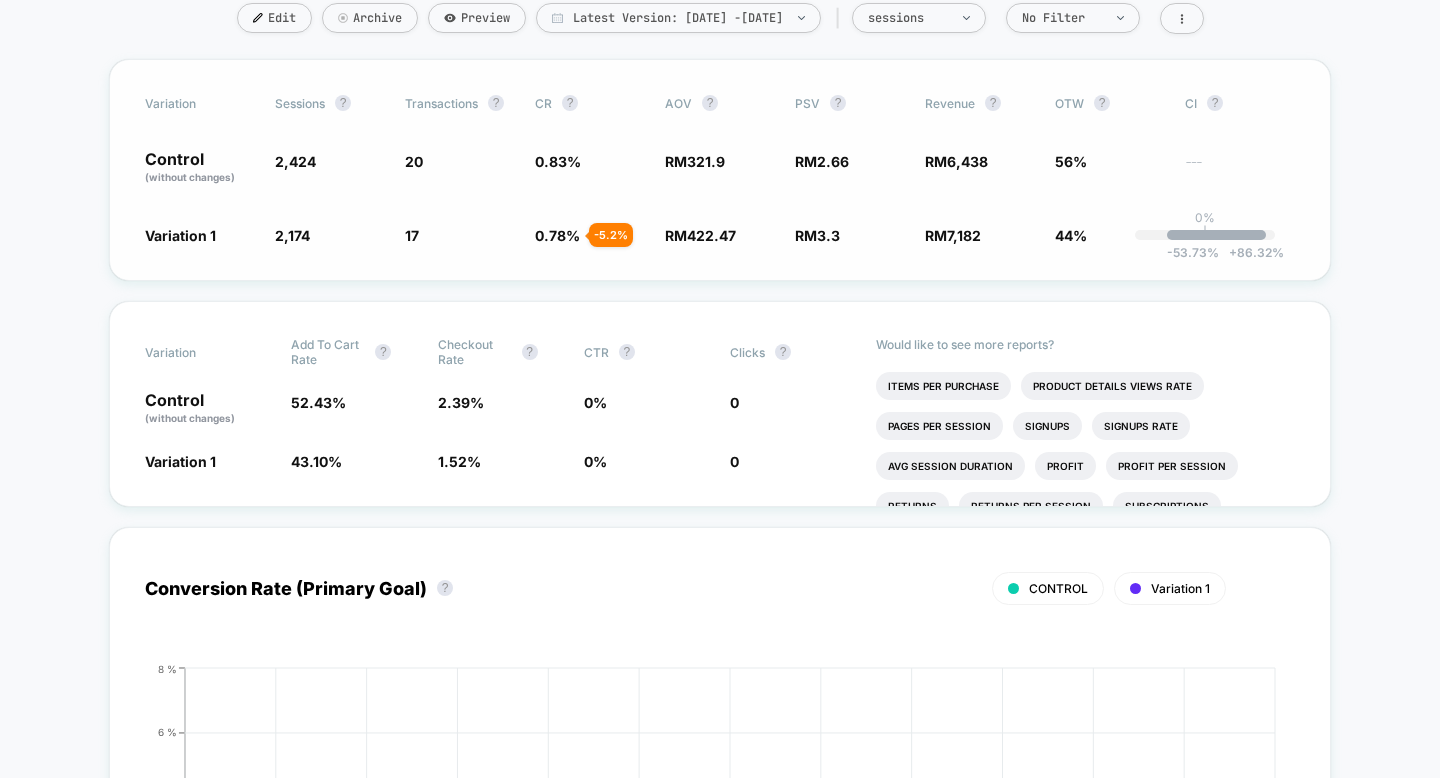 scroll, scrollTop: 582, scrollLeft: 0, axis: vertical 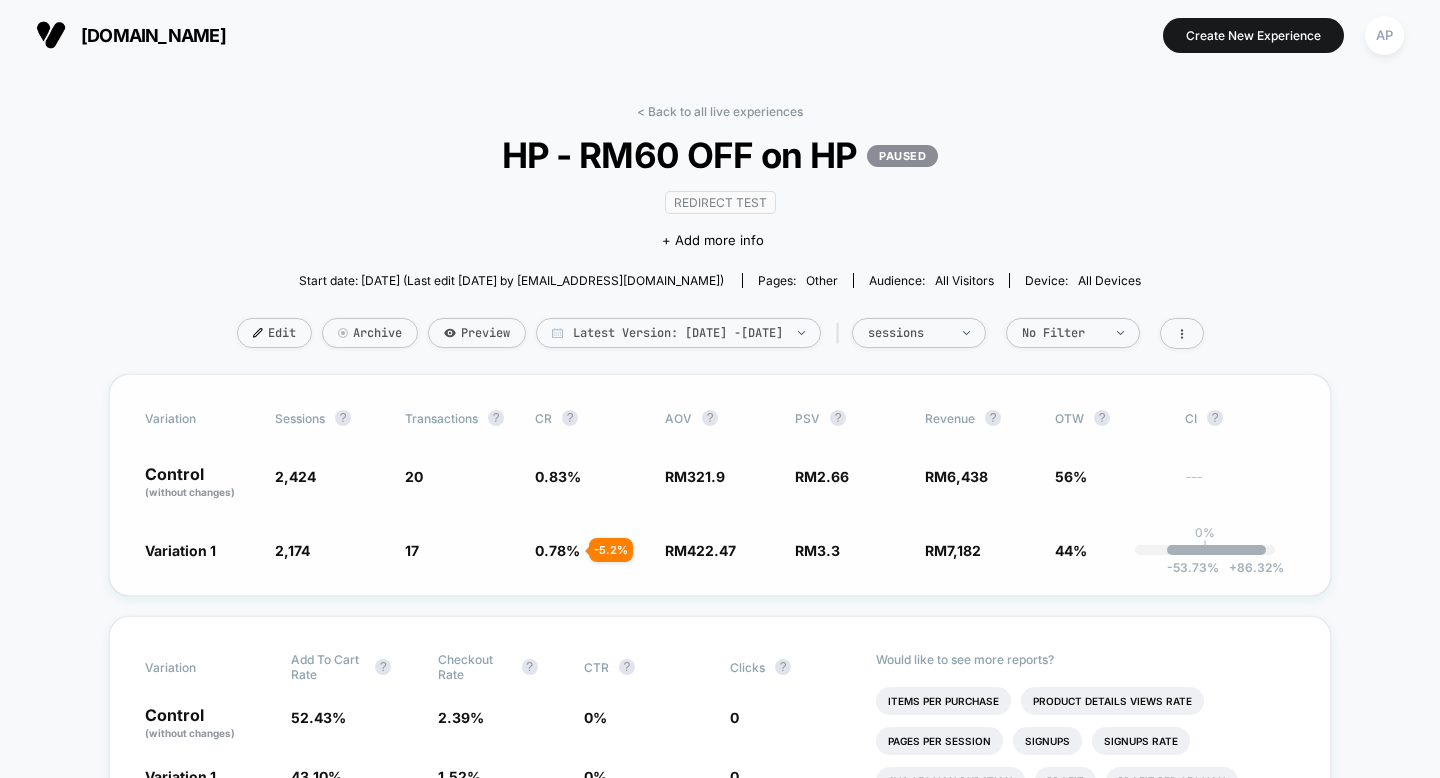 drag, startPoint x: 268, startPoint y: 473, endPoint x: 321, endPoint y: 473, distance: 53 